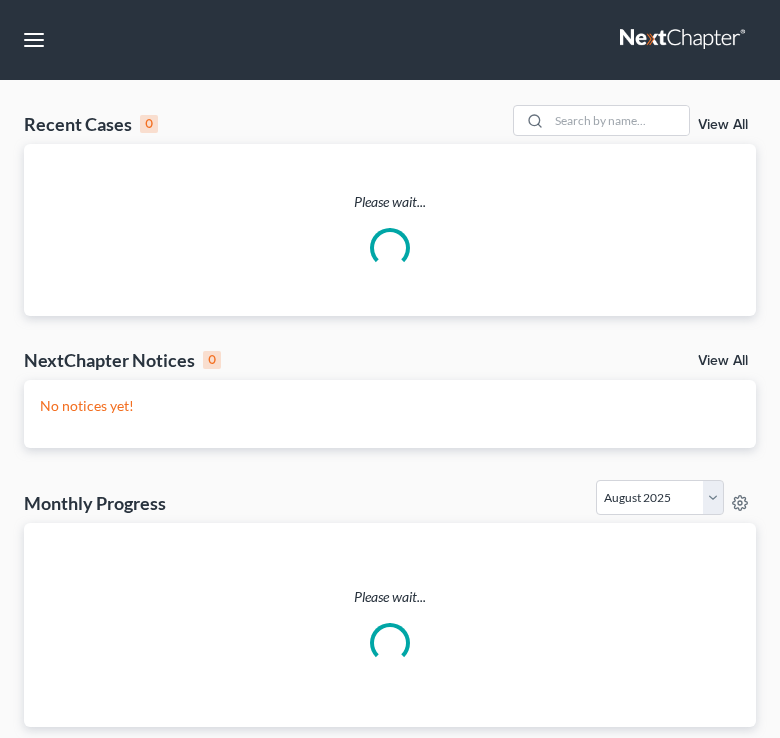 scroll, scrollTop: 0, scrollLeft: 0, axis: both 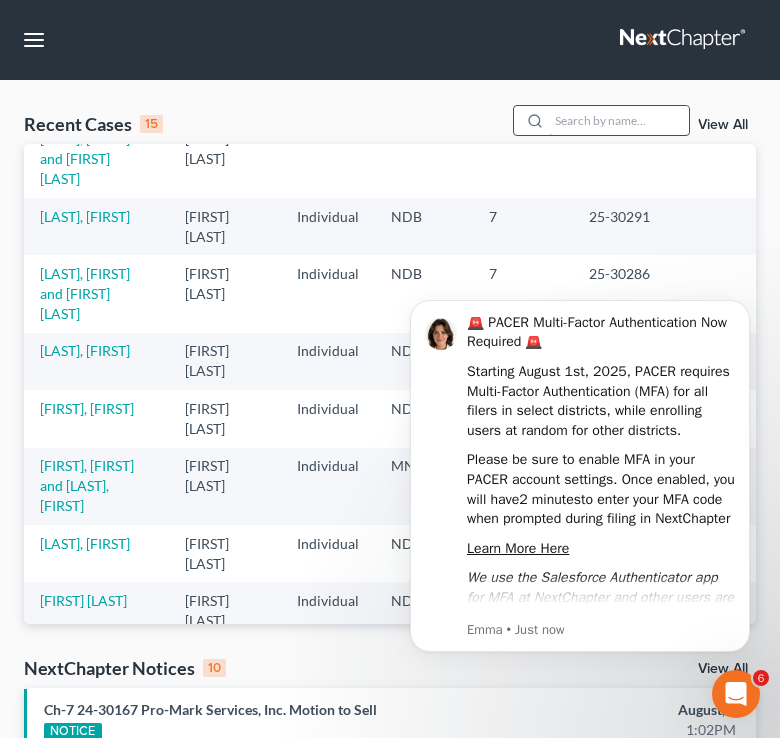 click at bounding box center [619, 120] 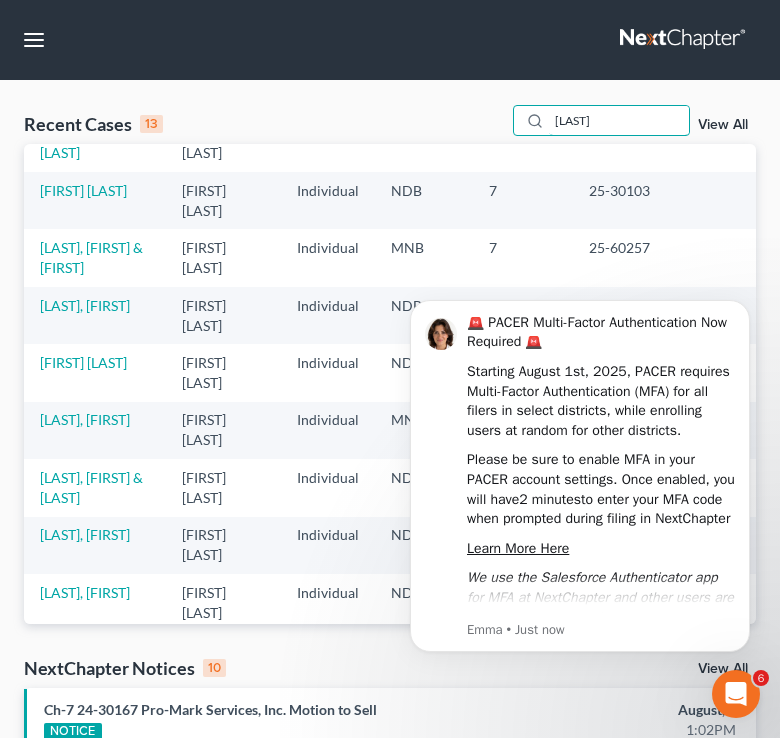 scroll, scrollTop: 0, scrollLeft: 0, axis: both 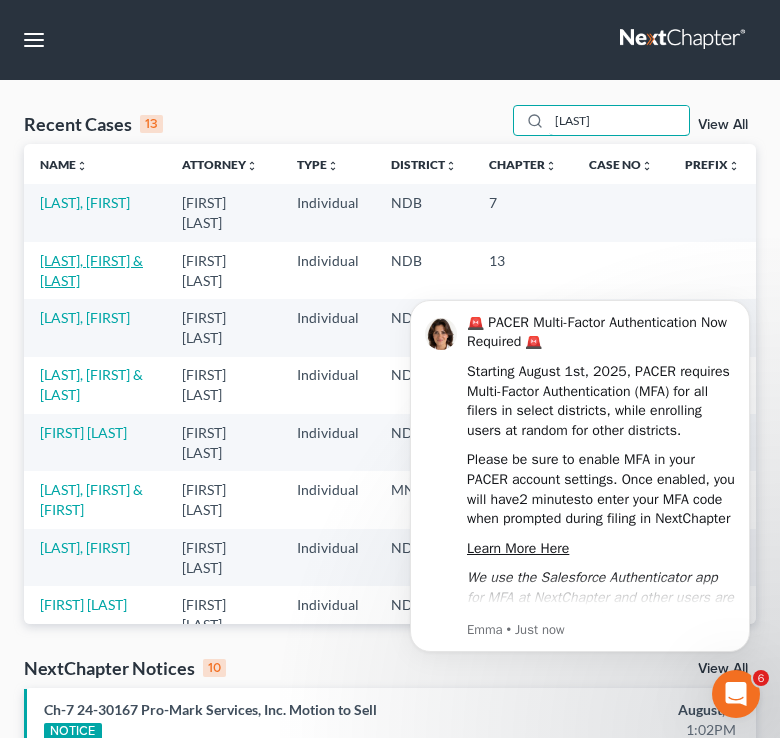 type on "[LAST]" 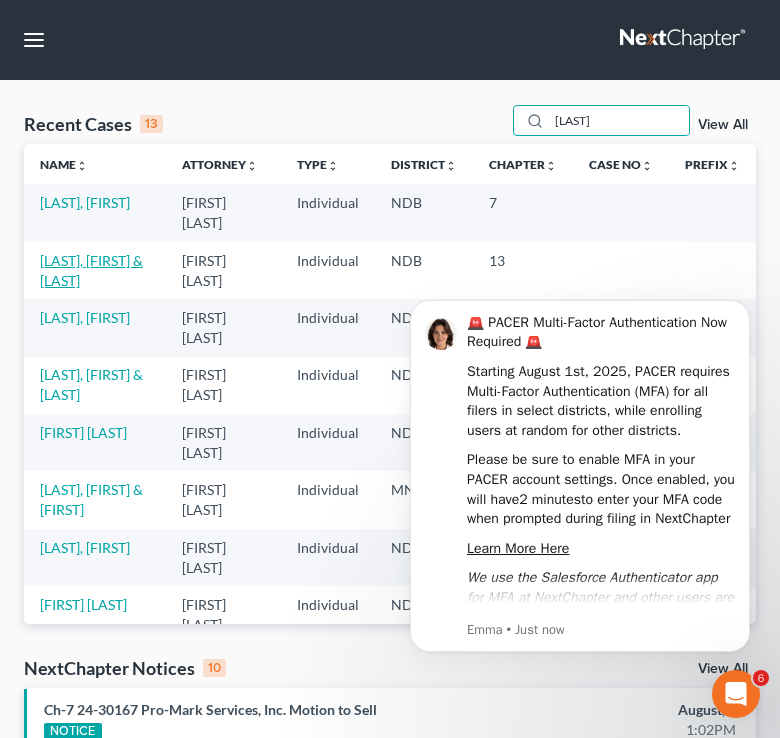 click on "[LAST], [FIRST] & [LAST]" at bounding box center (91, 270) 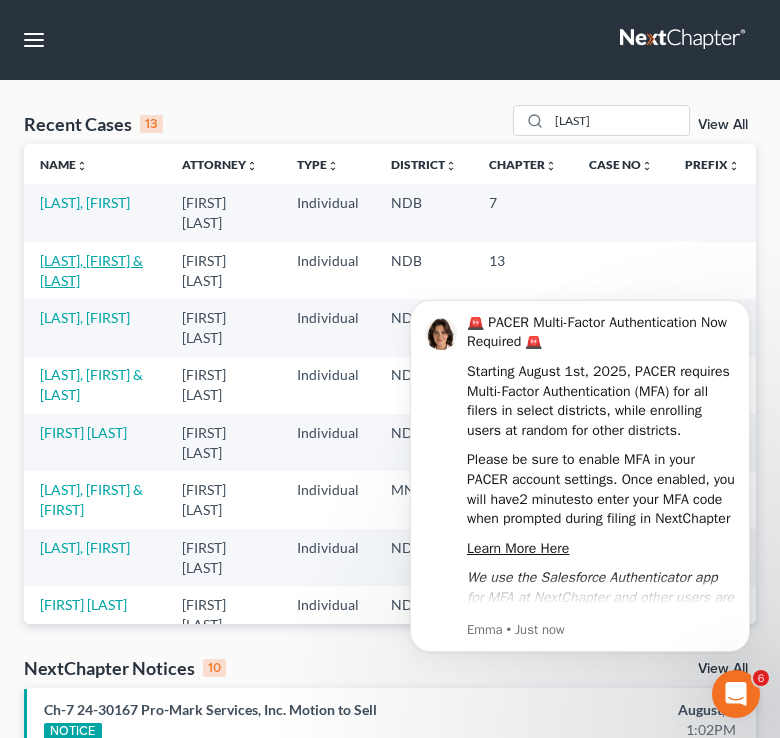 select on "1" 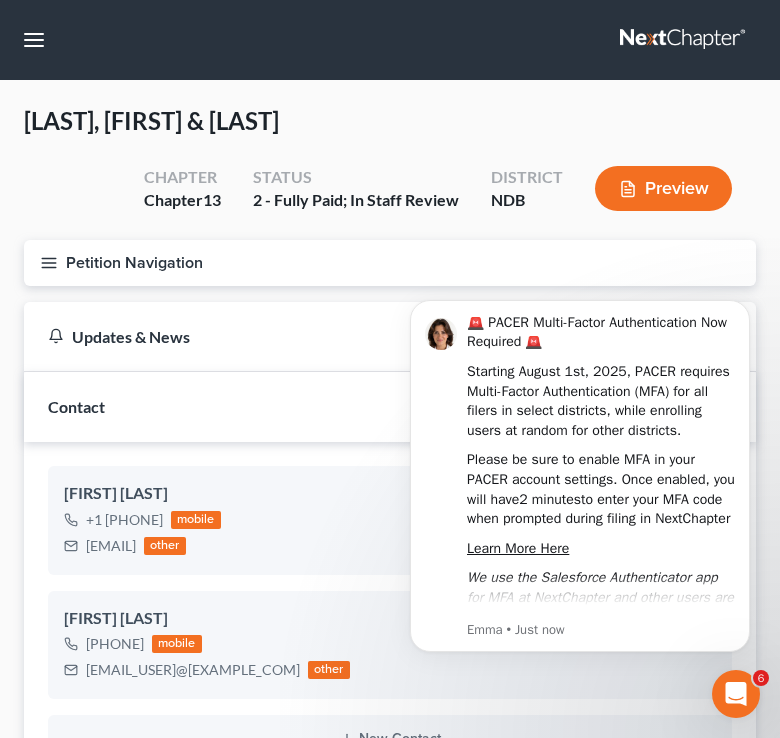 scroll, scrollTop: 45, scrollLeft: 0, axis: vertical 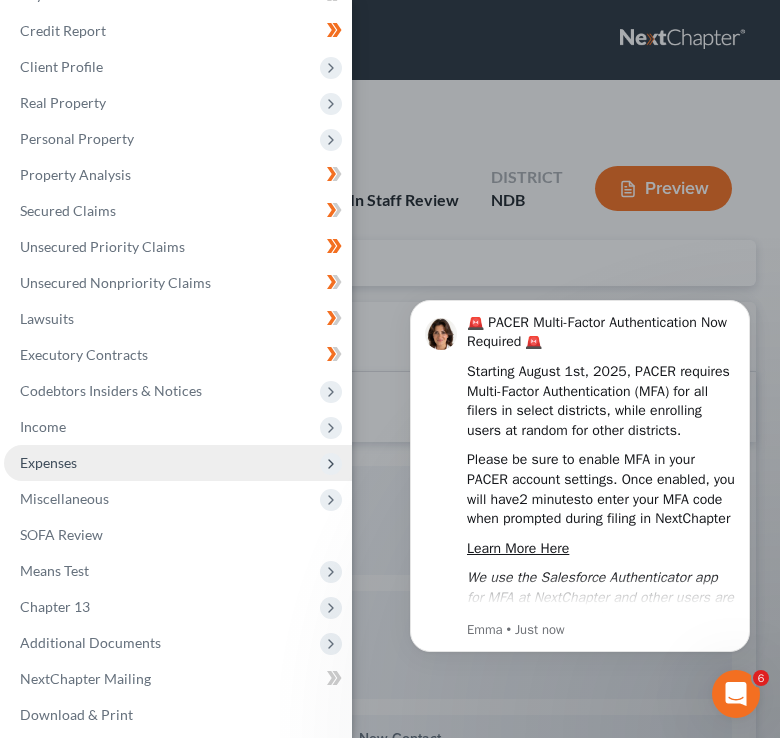 click on "Expenses" at bounding box center (178, 463) 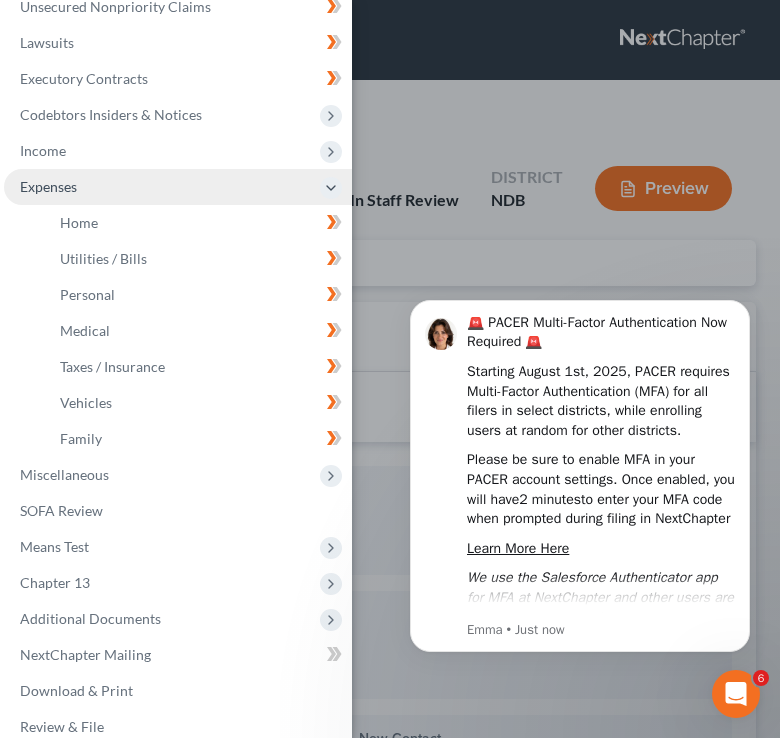scroll, scrollTop: 350, scrollLeft: 0, axis: vertical 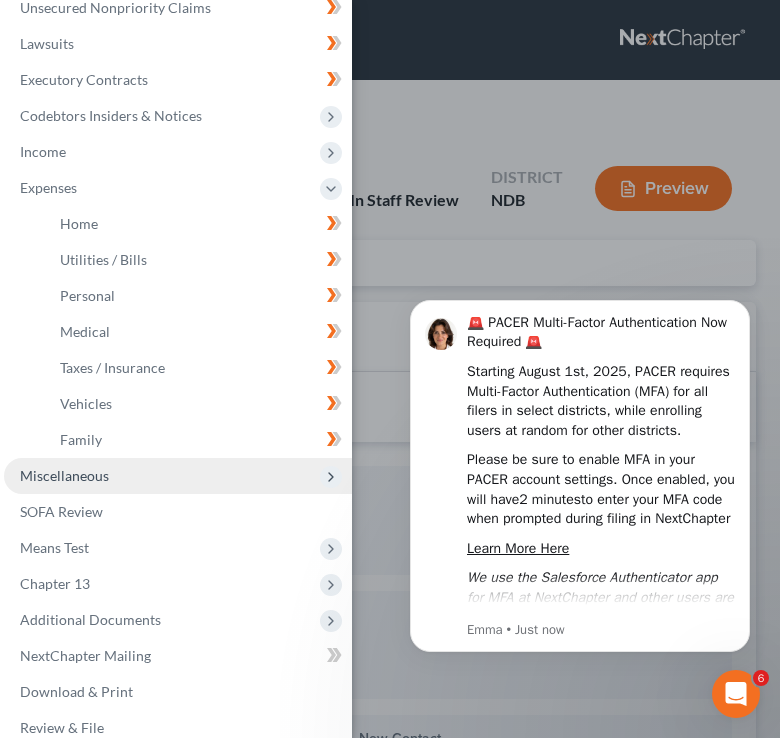 click on "Miscellaneous" at bounding box center [178, 476] 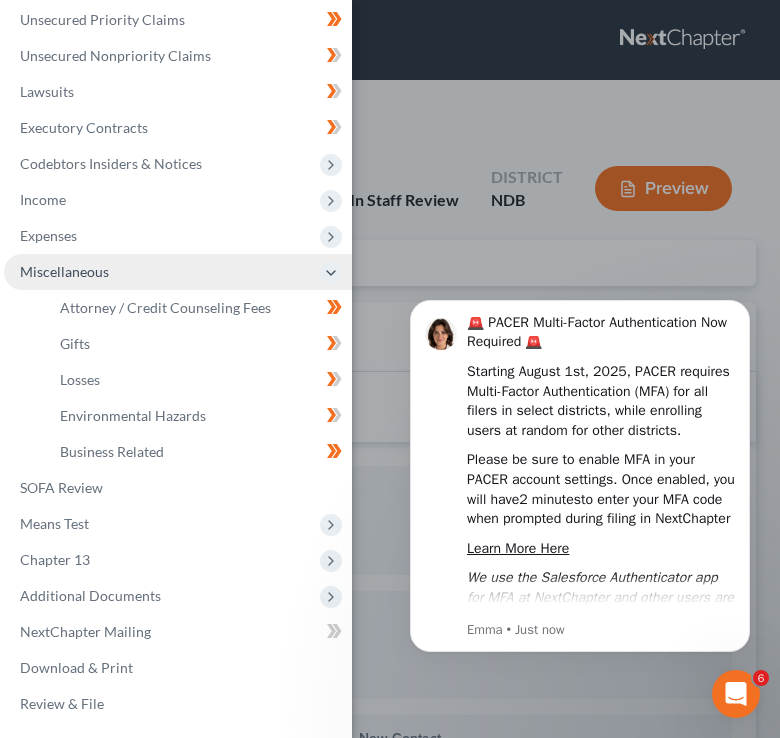 scroll, scrollTop: 302, scrollLeft: 0, axis: vertical 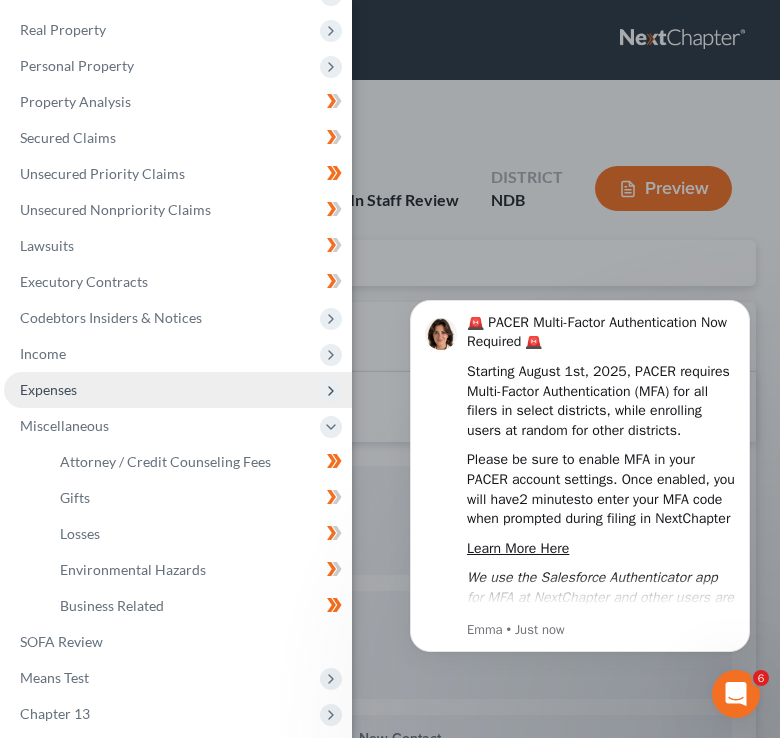 click on "Expenses" at bounding box center (178, 390) 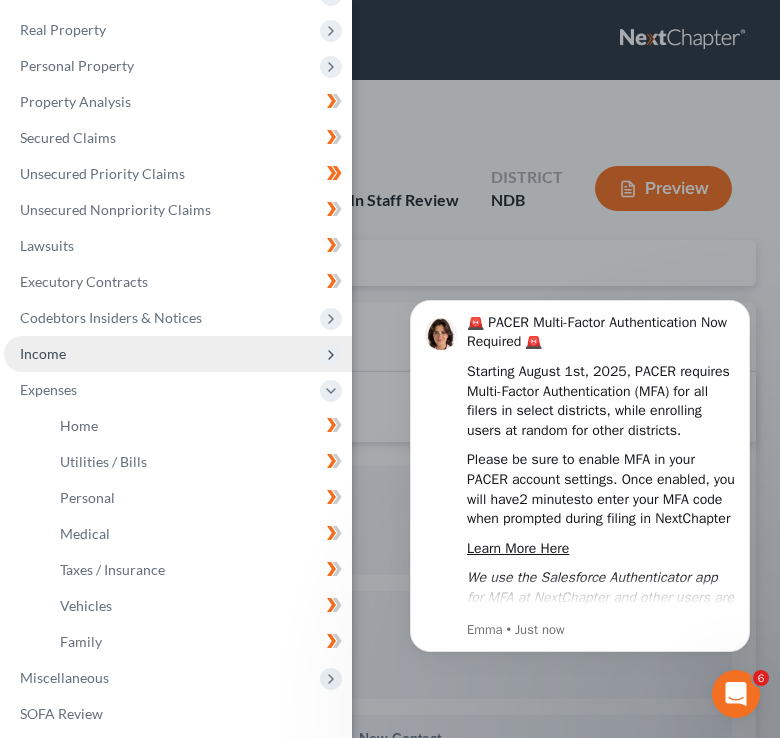 click on "Income" at bounding box center (43, 353) 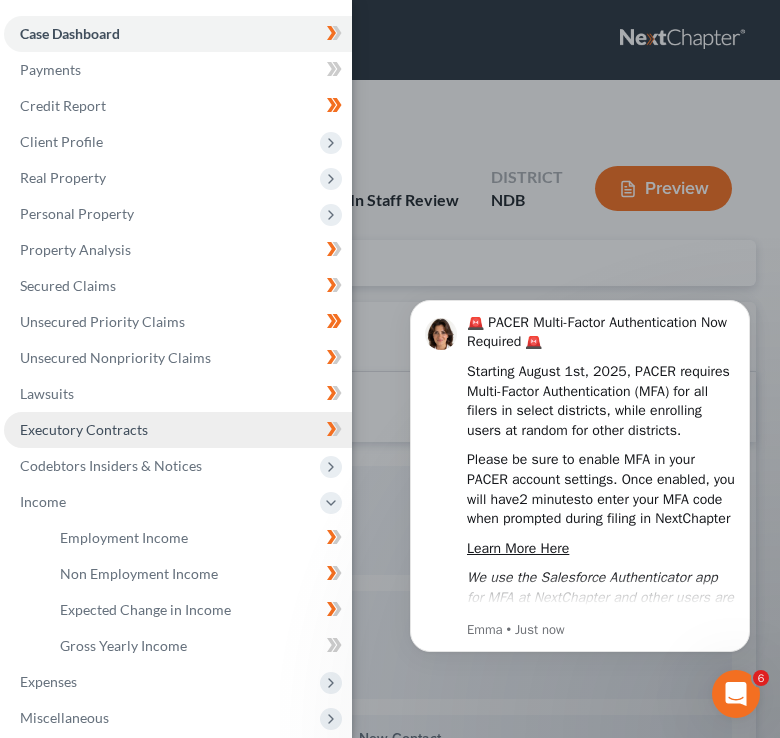 scroll, scrollTop: 266, scrollLeft: 0, axis: vertical 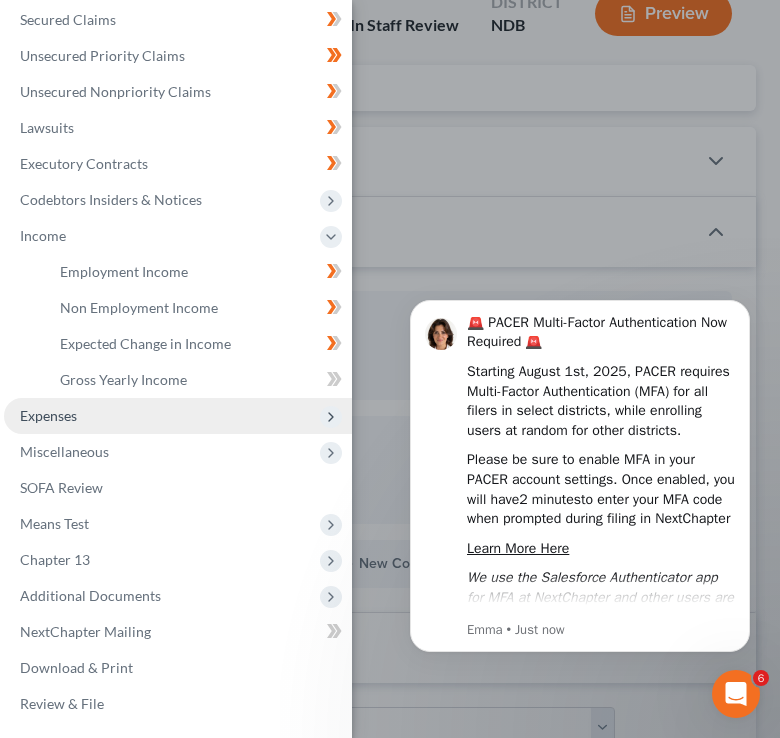 click on "Expenses" at bounding box center [48, 415] 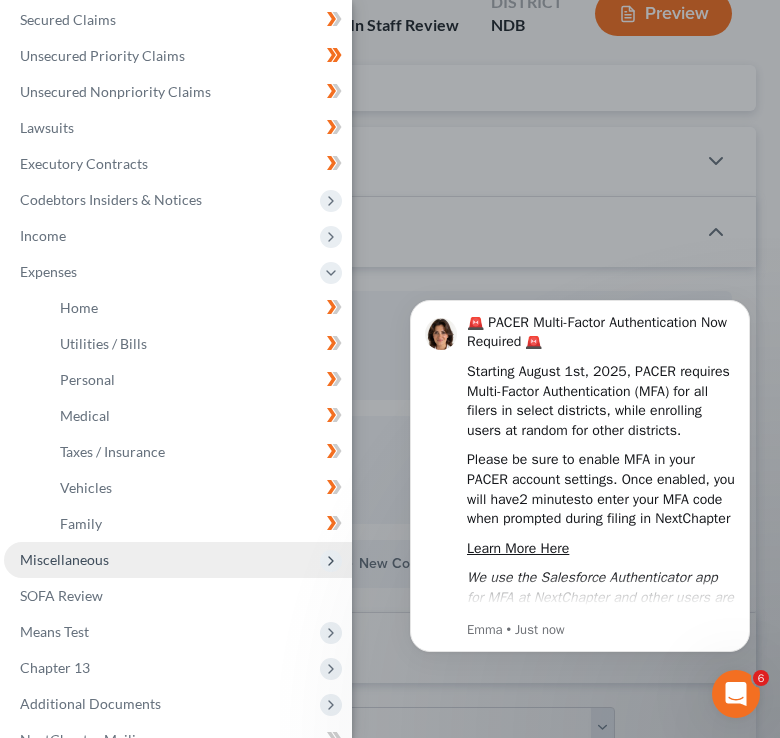click on "Miscellaneous" at bounding box center [64, 559] 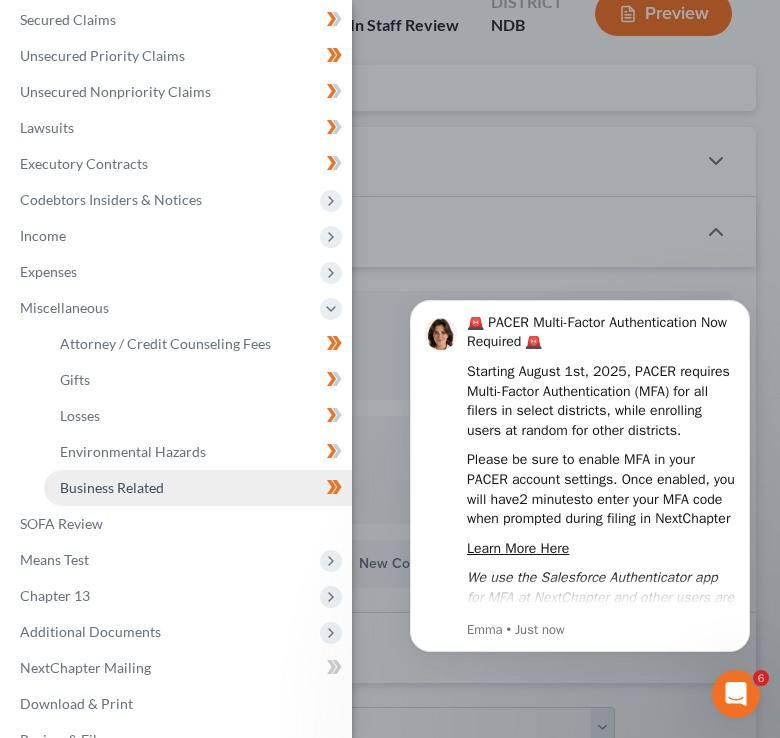 click on "Business Related" at bounding box center (112, 487) 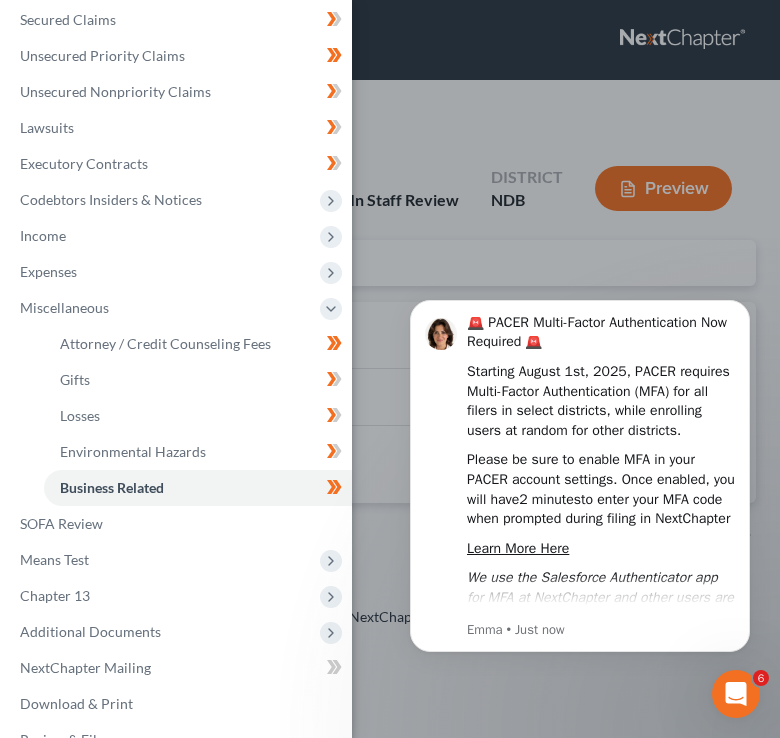 click on "Case Dashboard
Payments
Invoices
Payments
Payments
Credit Report
Client Profile" at bounding box center (390, 369) 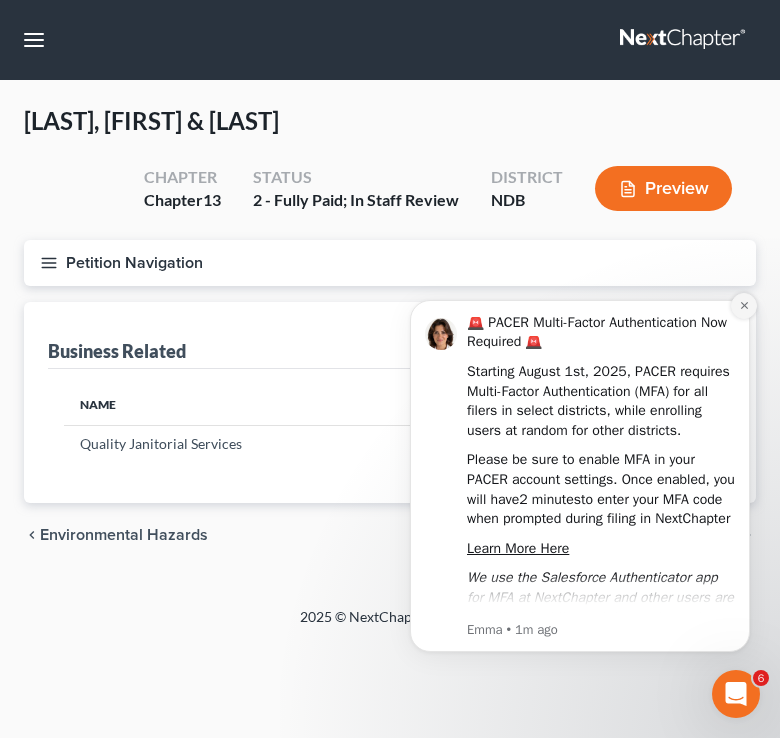 click at bounding box center [744, 306] 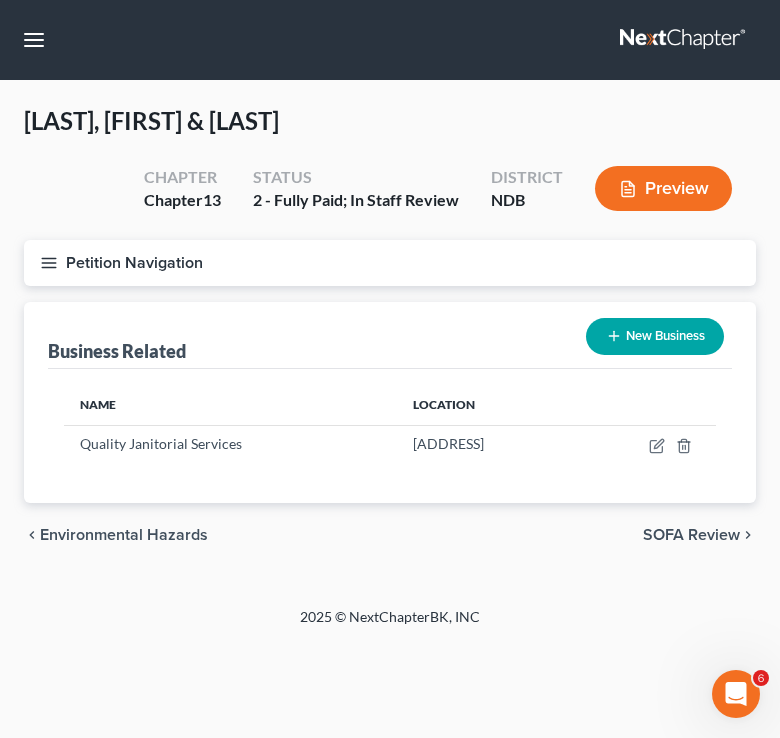 click 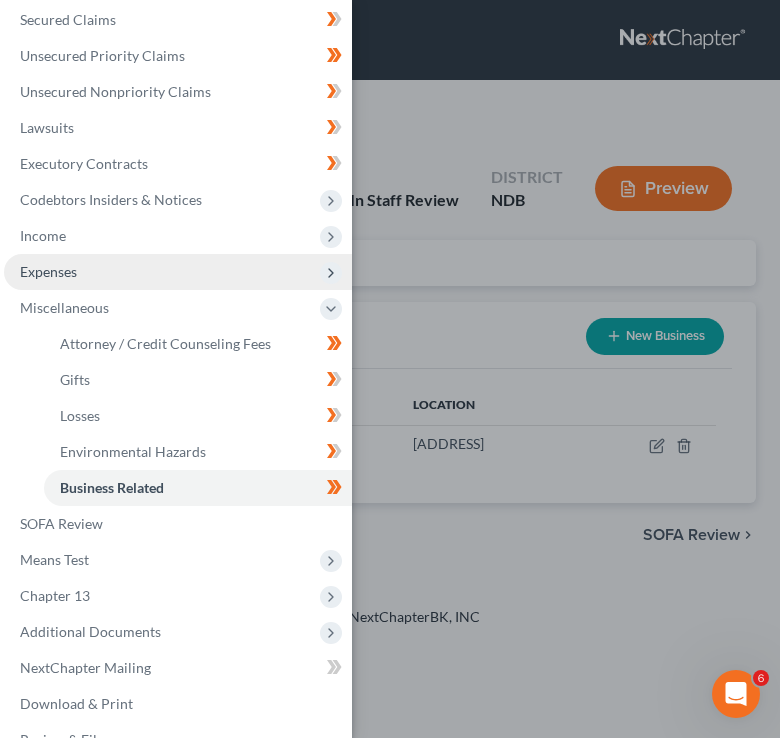 click on "Expenses" at bounding box center (178, 272) 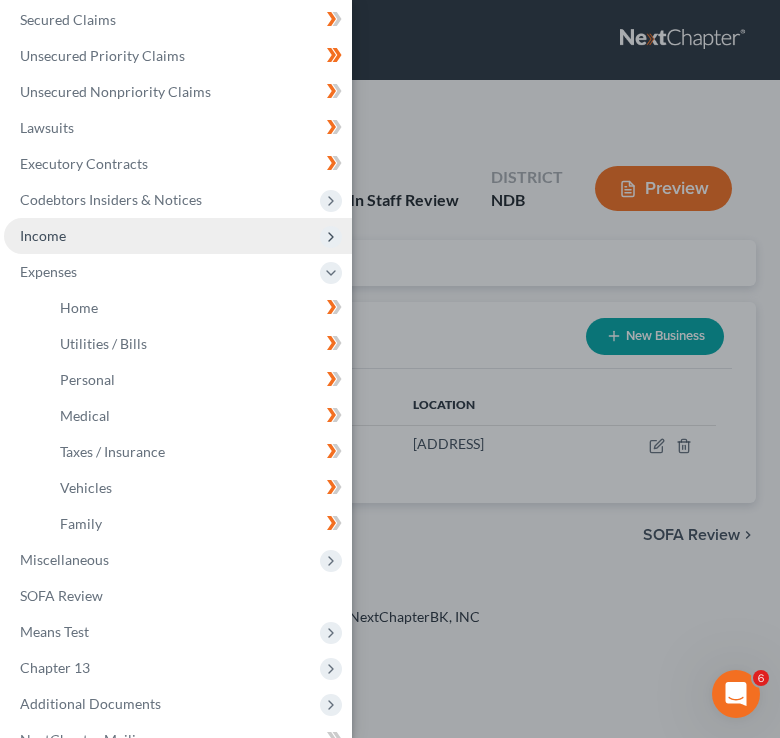 click on "Income" at bounding box center [178, 236] 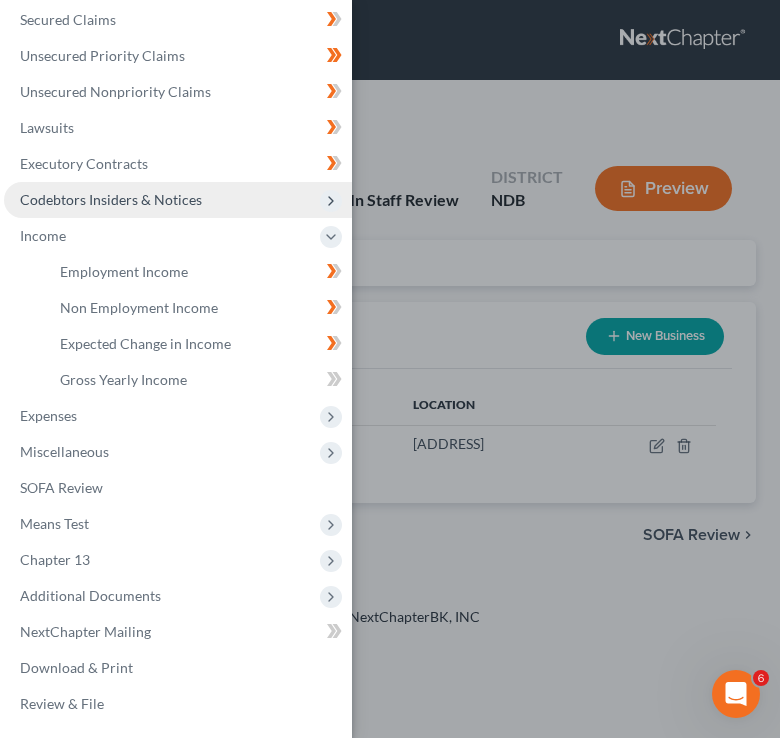 click on "Codebtors Insiders & Notices" at bounding box center [111, 199] 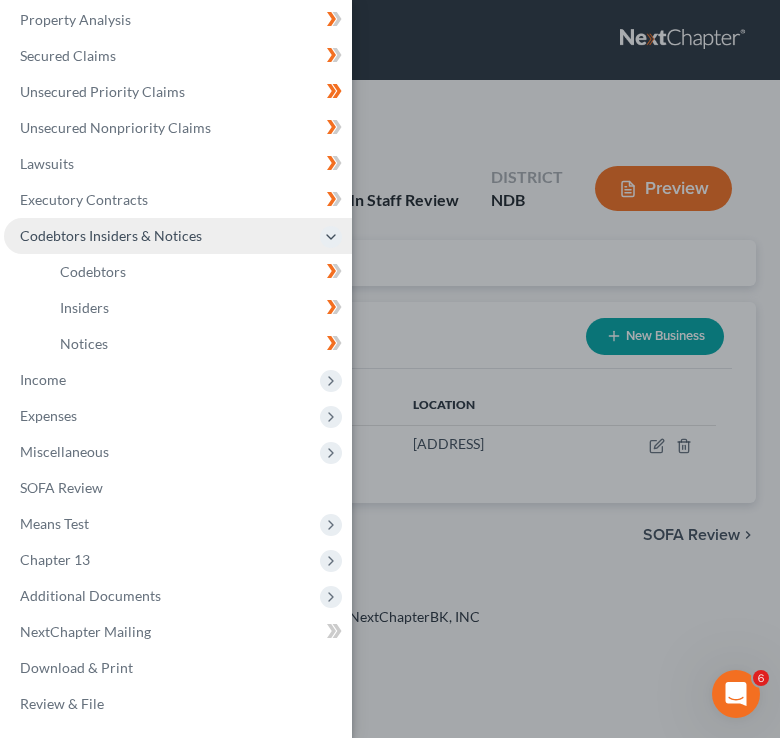 scroll, scrollTop: 230, scrollLeft: 0, axis: vertical 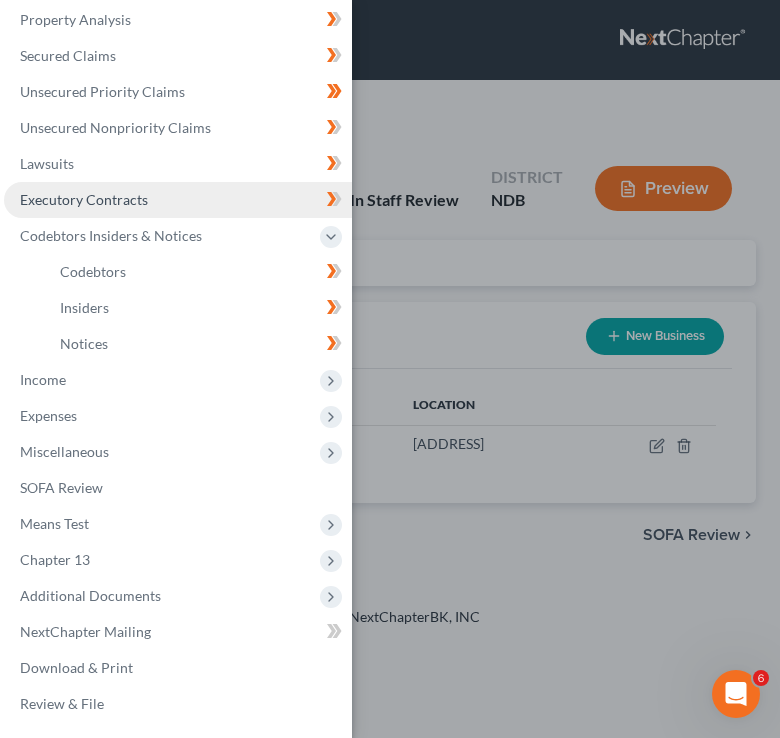 click on "Executory Contracts" at bounding box center [84, 199] 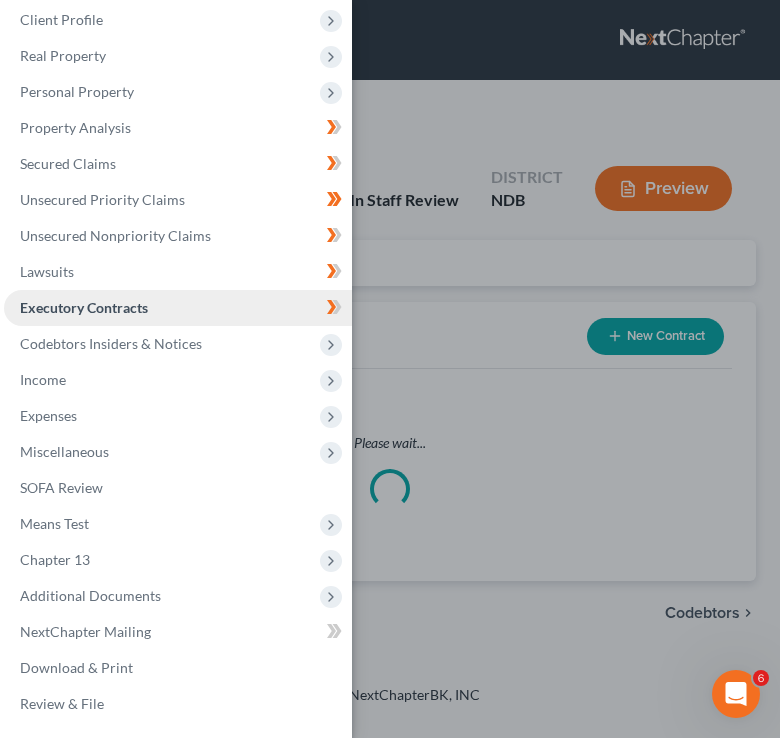 scroll, scrollTop: 122, scrollLeft: 0, axis: vertical 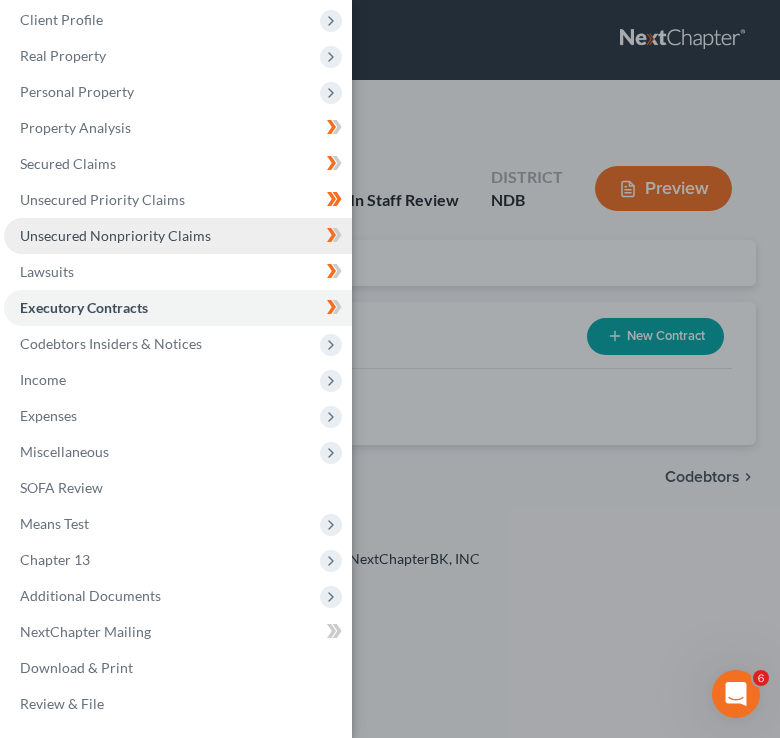 click on "Unsecured Nonpriority Claims" at bounding box center [115, 235] 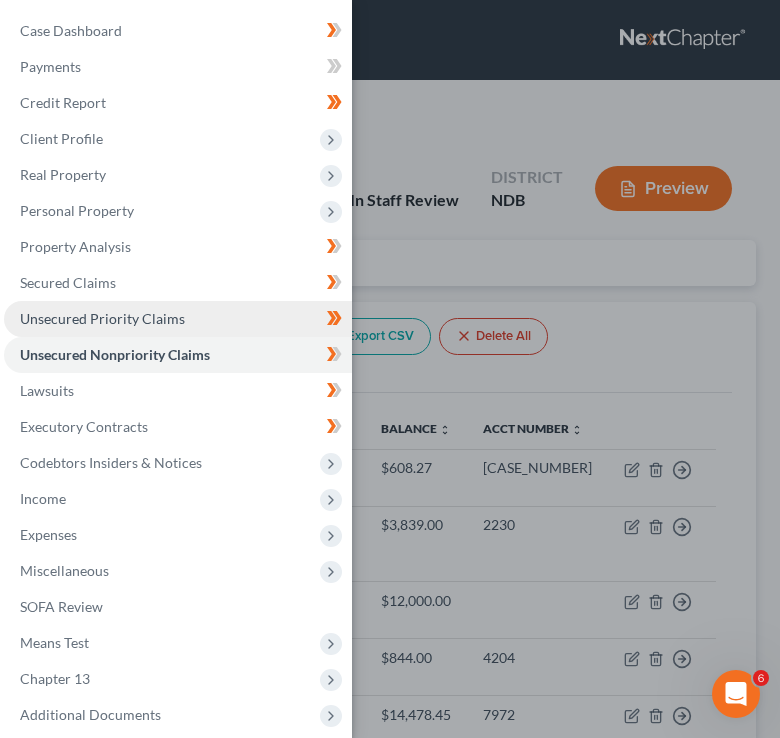 scroll, scrollTop: 2, scrollLeft: 0, axis: vertical 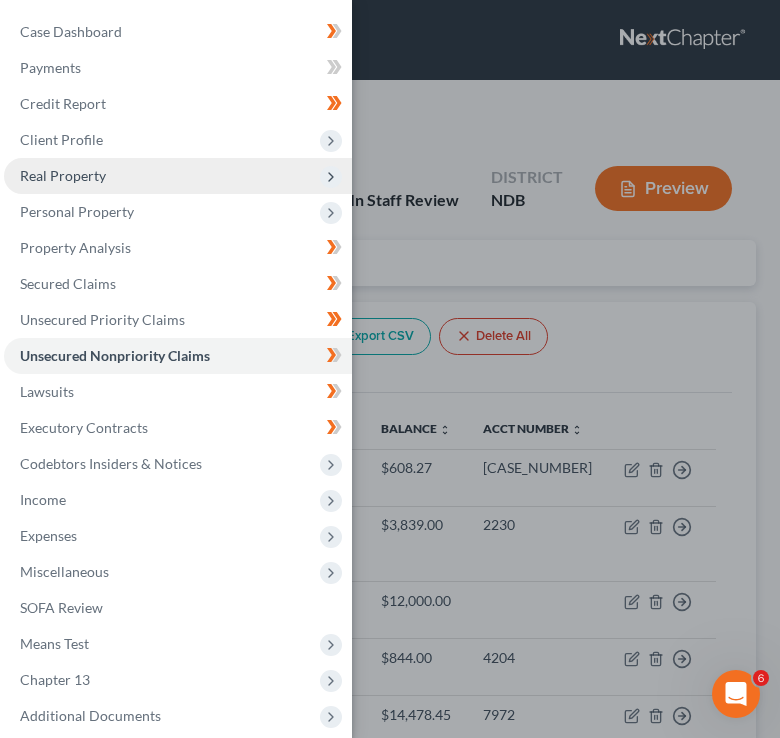 click on "Real Property" at bounding box center [63, 175] 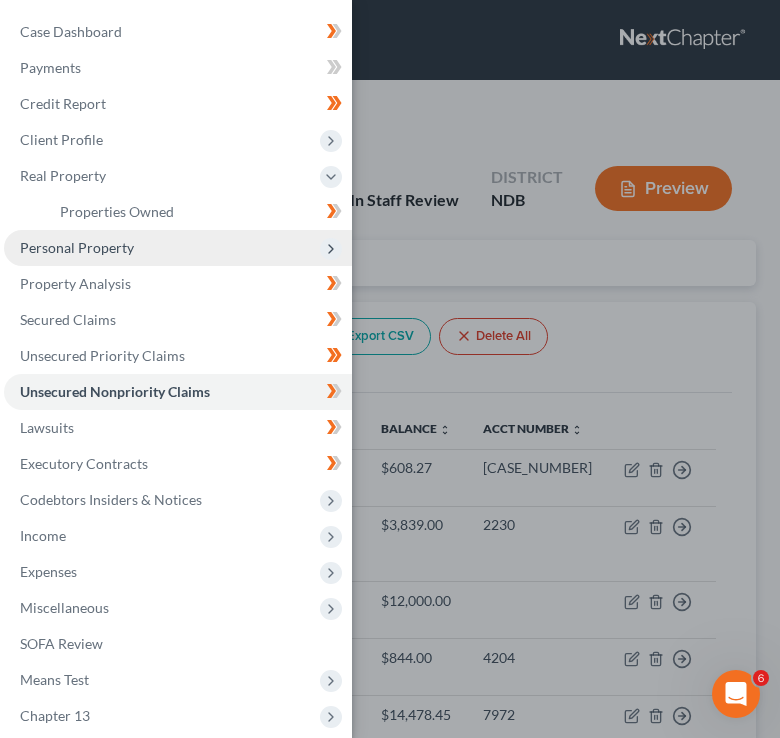 click on "Personal Property" at bounding box center [178, 248] 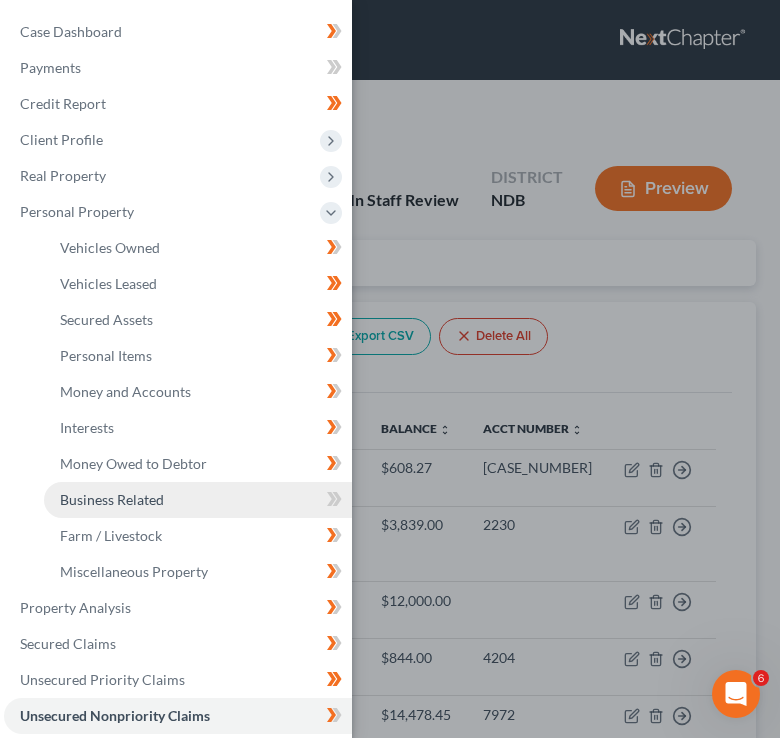 click on "Business Related" at bounding box center [112, 499] 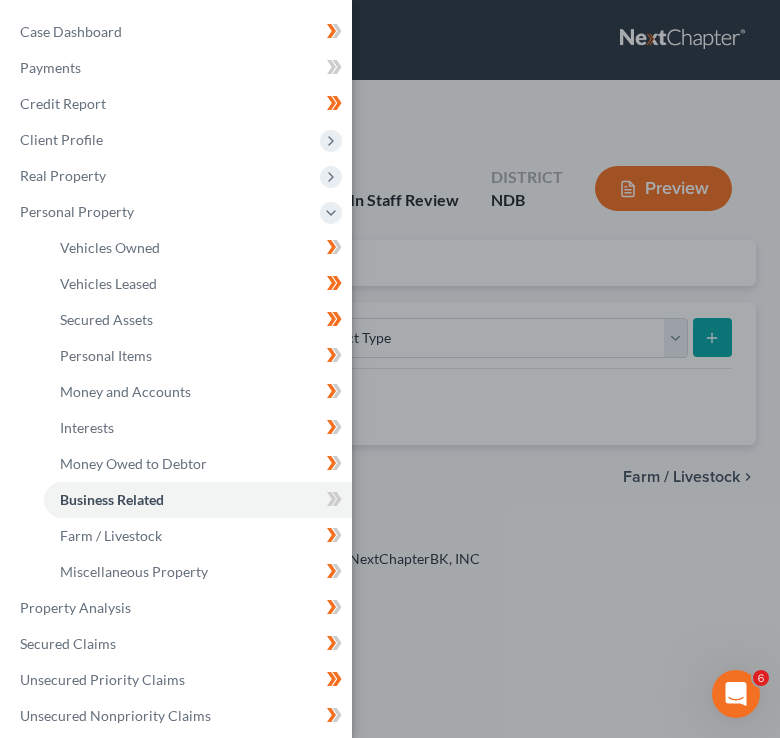click on "Case Dashboard
Payments
Invoices
Payments
Payments
Credit Report
Client Profile" at bounding box center [390, 369] 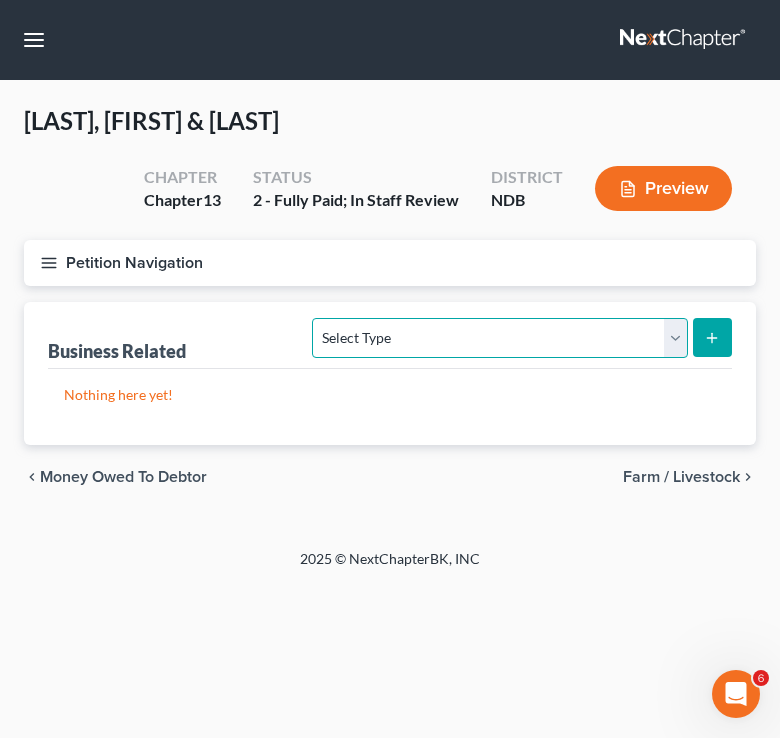 click on "Select Type Customer Lists  (A/B: 43) Franchises  (A/B: 27) Inventory  (A/B: 41) Licenses  (A/B: 27) Machinery  (A/B: 40) Office Equipment, Furnishings, Supplies  (A/B: 39) Other Business Related Property Not Listed  (A/B: 44) Patents, Copyrights, Intellectual Property  (A/B: 26)" at bounding box center [499, 338] 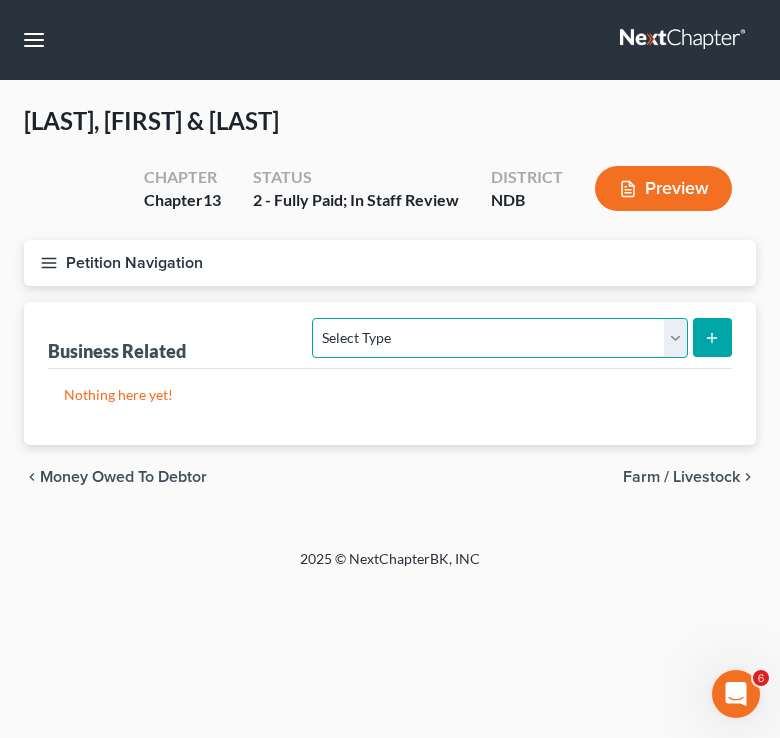 select on "inventory" 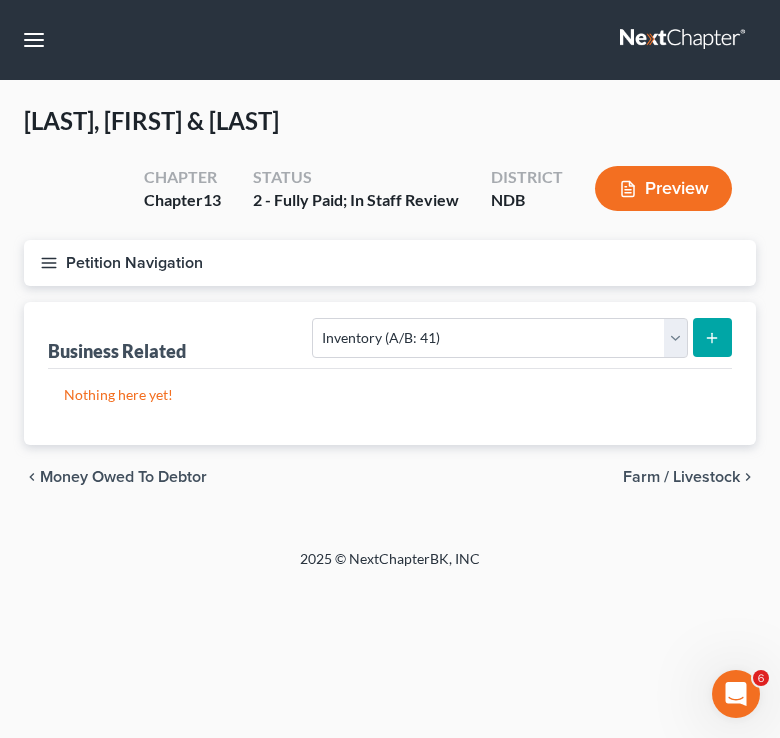 click at bounding box center (712, 337) 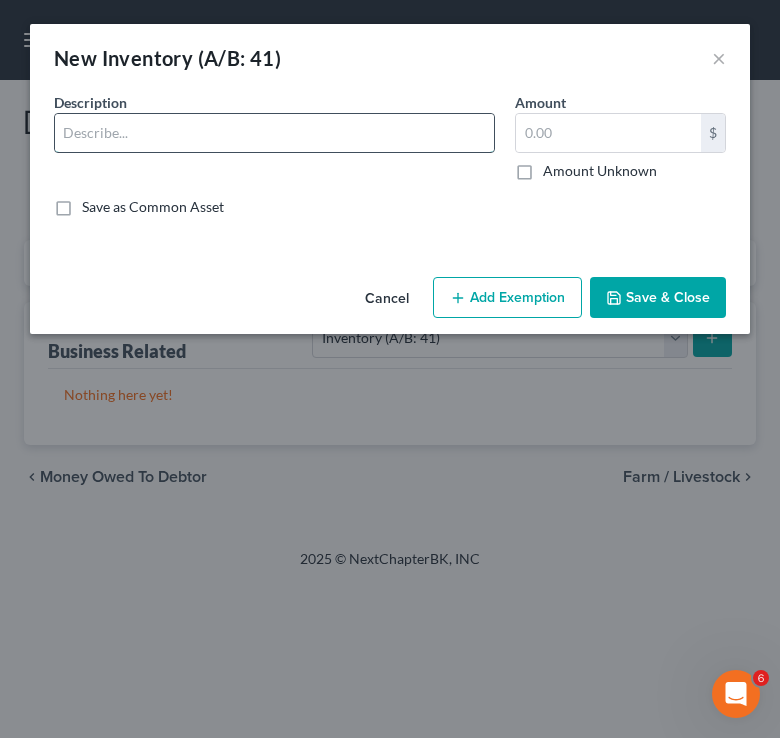 click at bounding box center [274, 133] 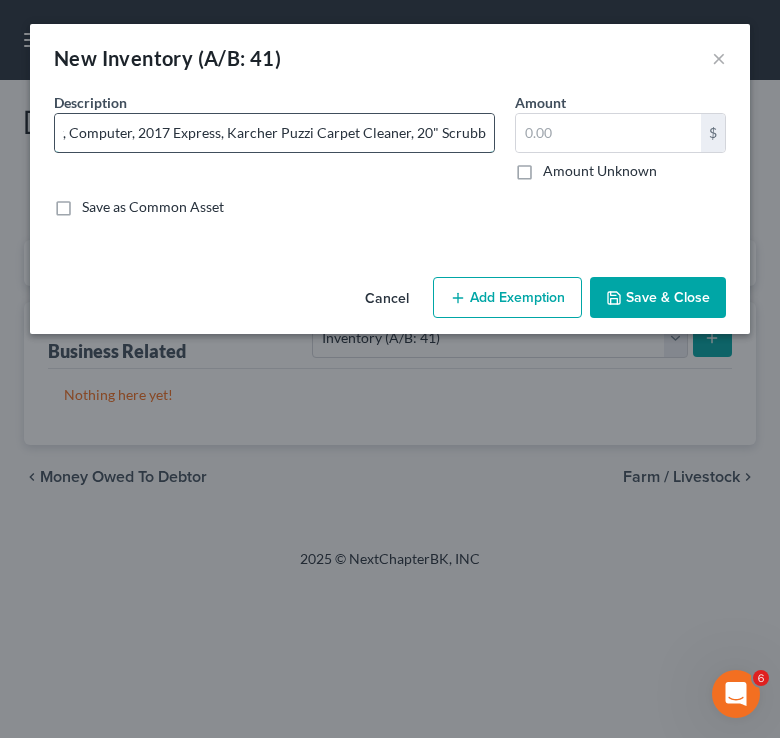 scroll, scrollTop: 0, scrollLeft: 219, axis: horizontal 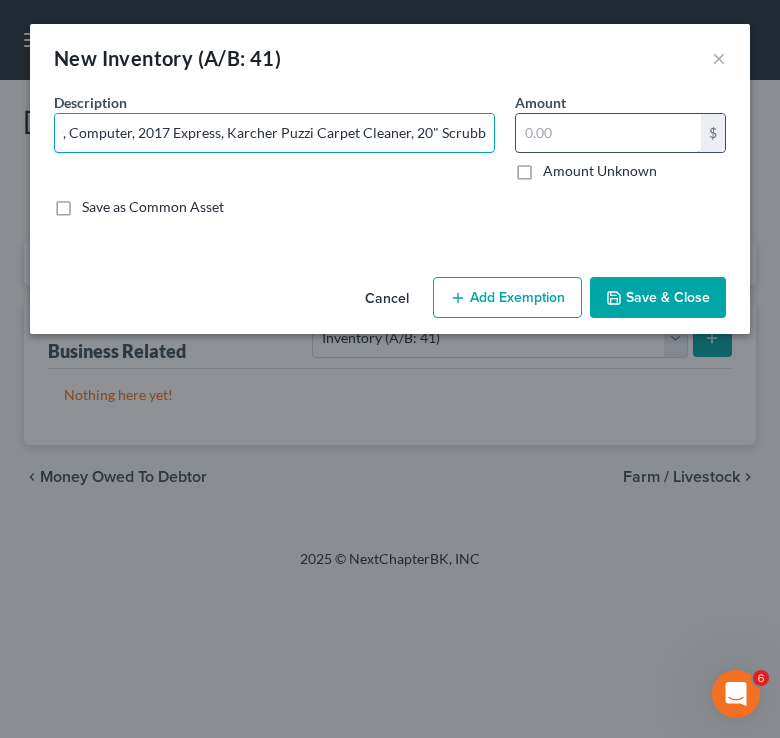 type on "4 Vacuum Cleaners, Floor Scrubber, Computer, 2017 Express, Karcher Puzzi Carpet Cleaner, 20" Scrubber" 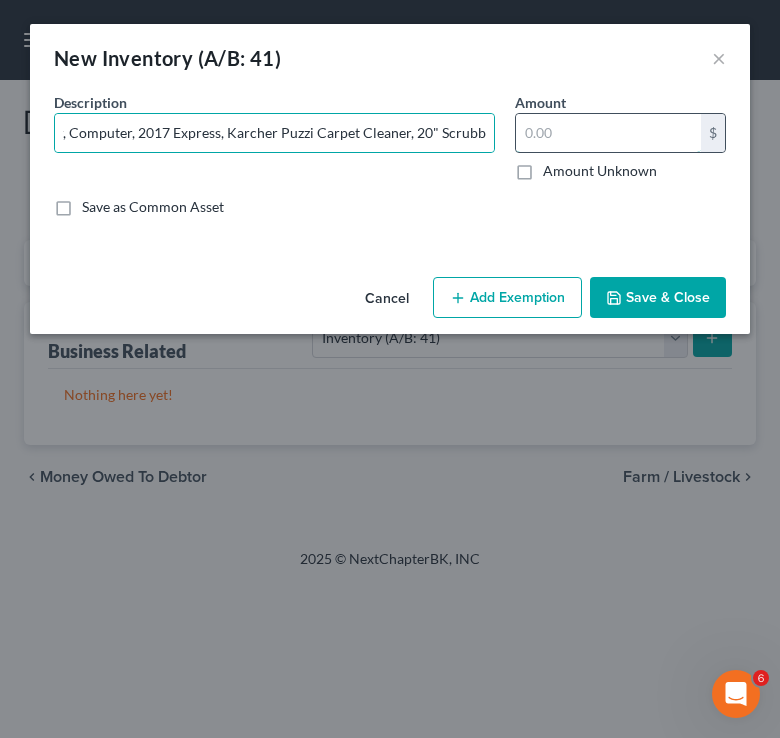 scroll, scrollTop: 0, scrollLeft: 0, axis: both 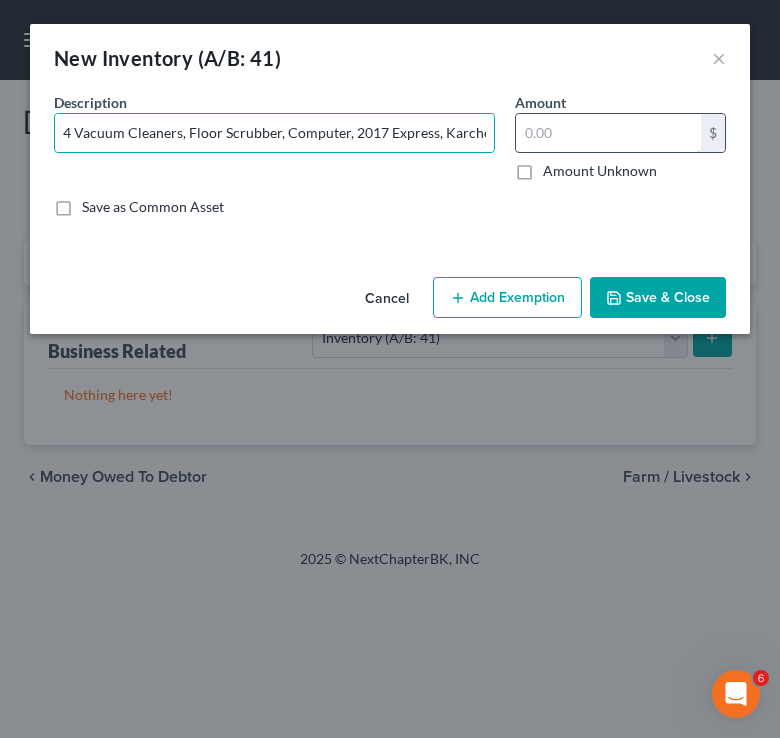 click at bounding box center (608, 133) 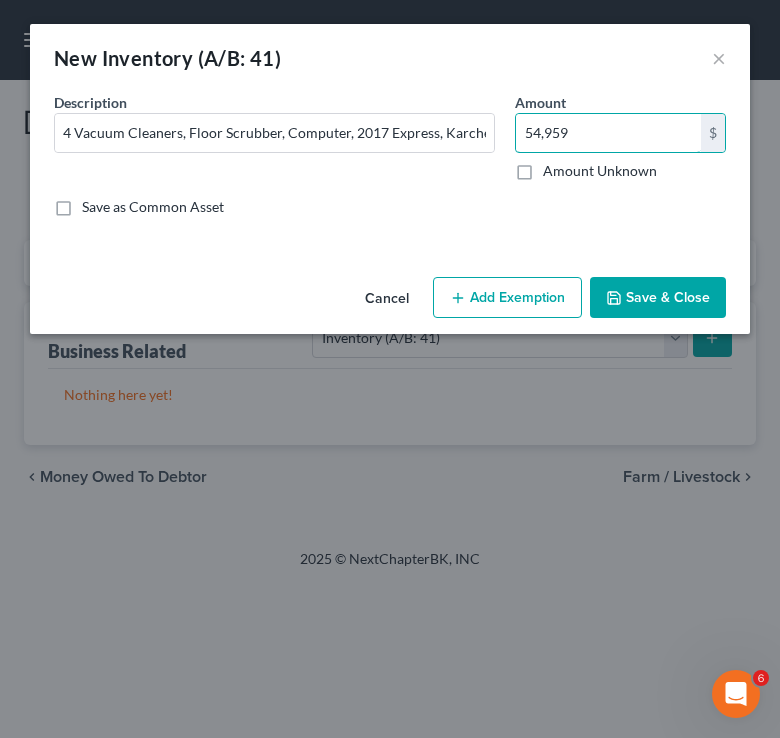 type on "54,959" 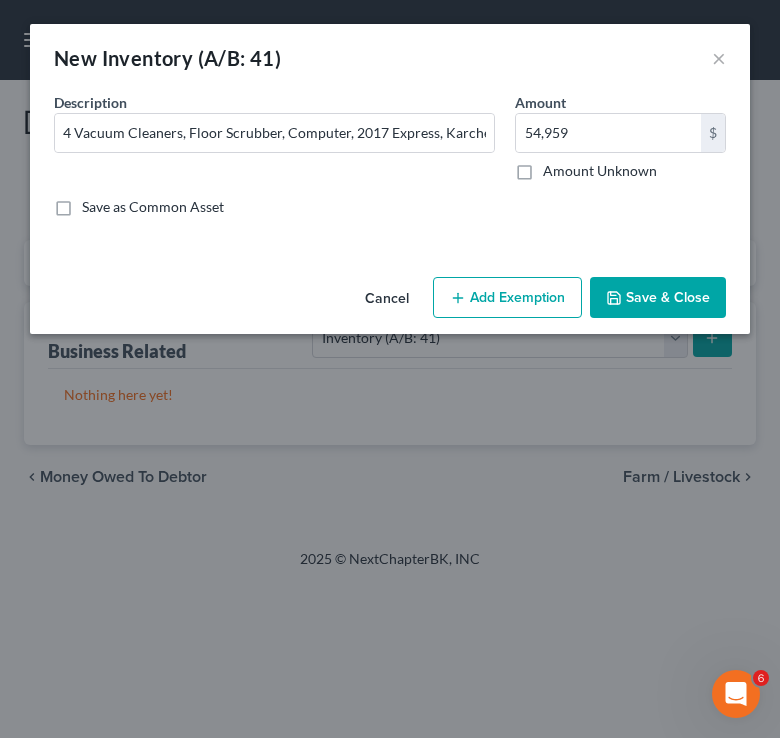 click on "Save & Close" at bounding box center (658, 298) 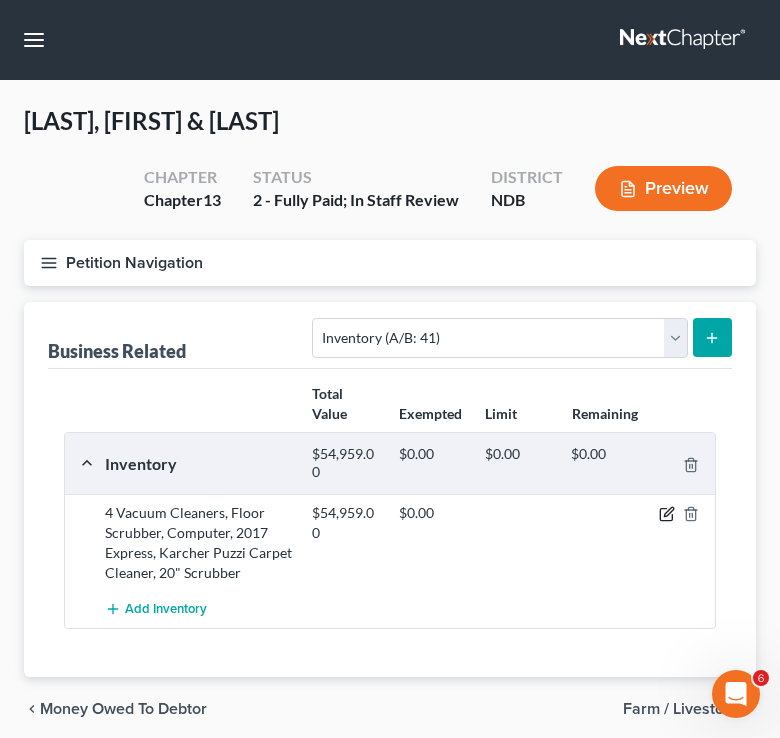 click 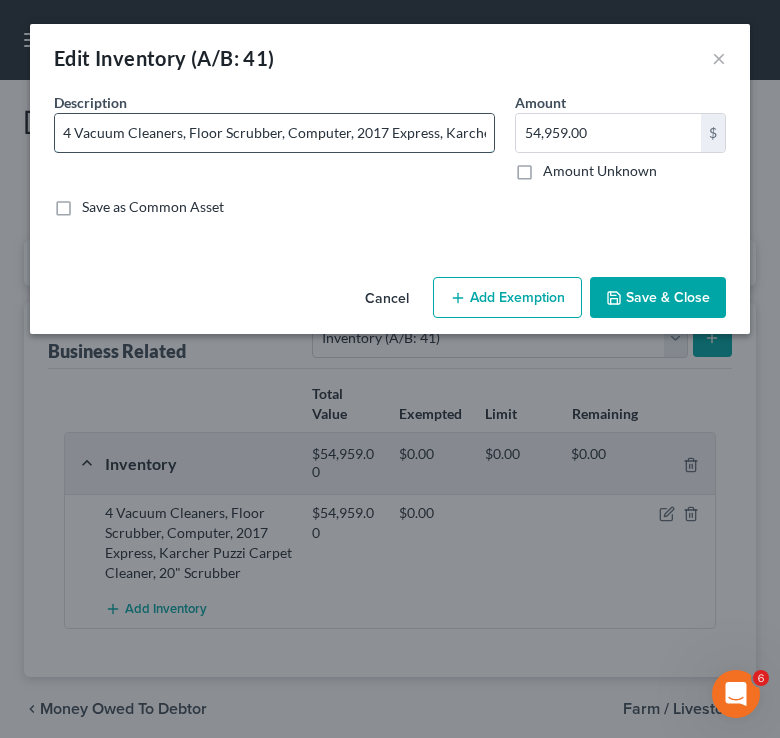 click on "4 Vacuum Cleaners, Floor Scrubber, Computer, 2017 Express, Karcher Puzzi Carpet Cleaner, 20" Scrubber" at bounding box center [274, 133] 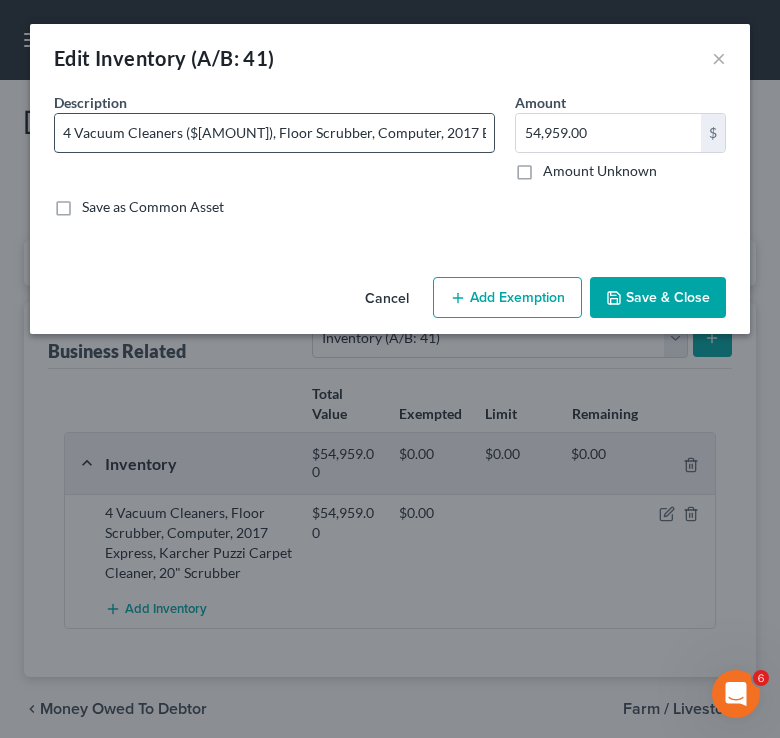 click on "4 Vacuum Cleaners ($1396), Floor Scrubber, Computer, 2017 Express, Karcher Puzzi Carpet Cleaner, 20" Scrubber" at bounding box center (274, 133) 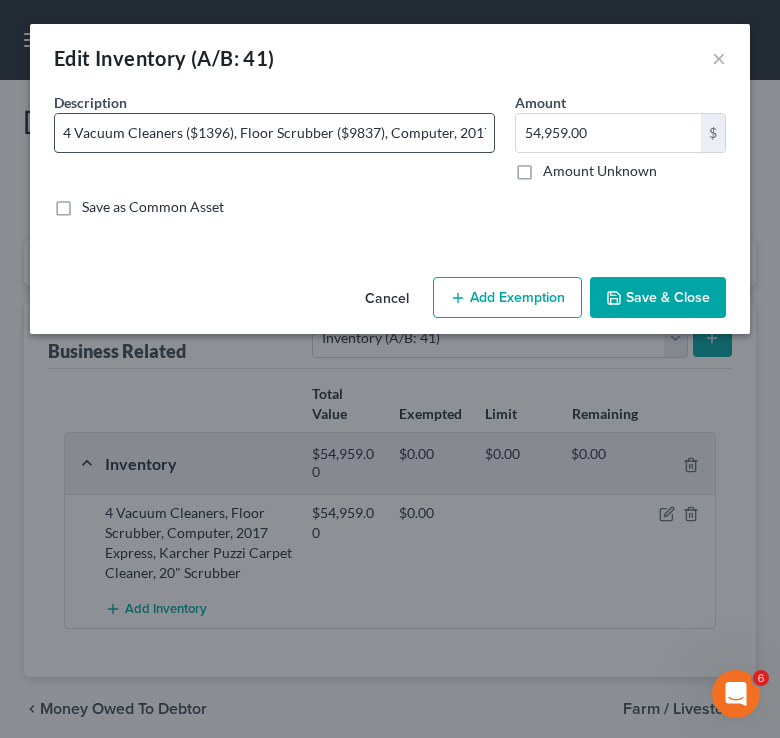click on "4 Vacuum Cleaners ($1396), Floor Scrubber ($9837), Computer, 2017 Express, Karcher Puzzi Carpet Cleaner, 20" Scrubber" at bounding box center (274, 133) 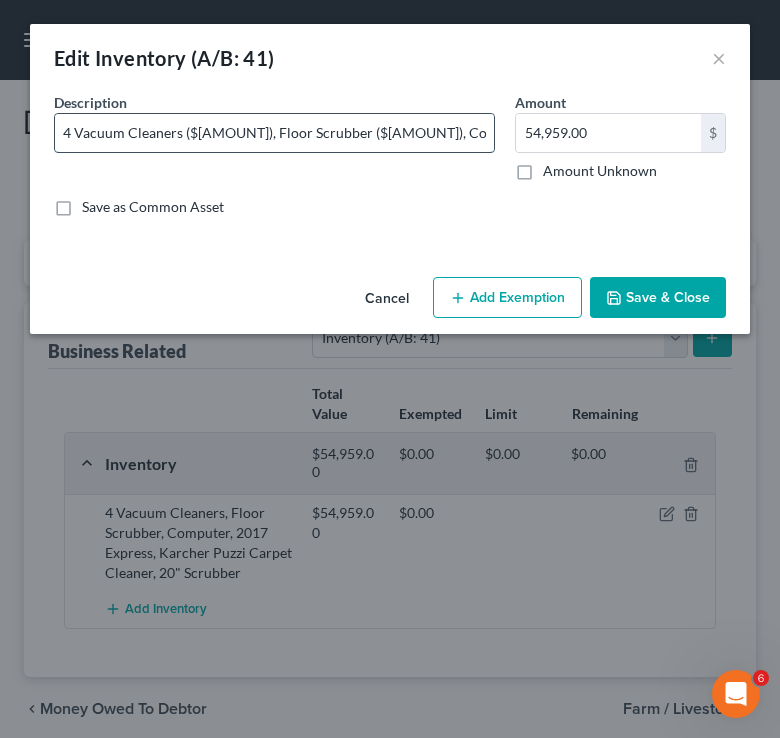 click on "4 Vacuum Cleaners ($1396), Floor Scrubber ($9,837), Computer, 2017 Express, Karcher Puzzi Carpet Cleaner, 20" Scrubber" at bounding box center [274, 133] 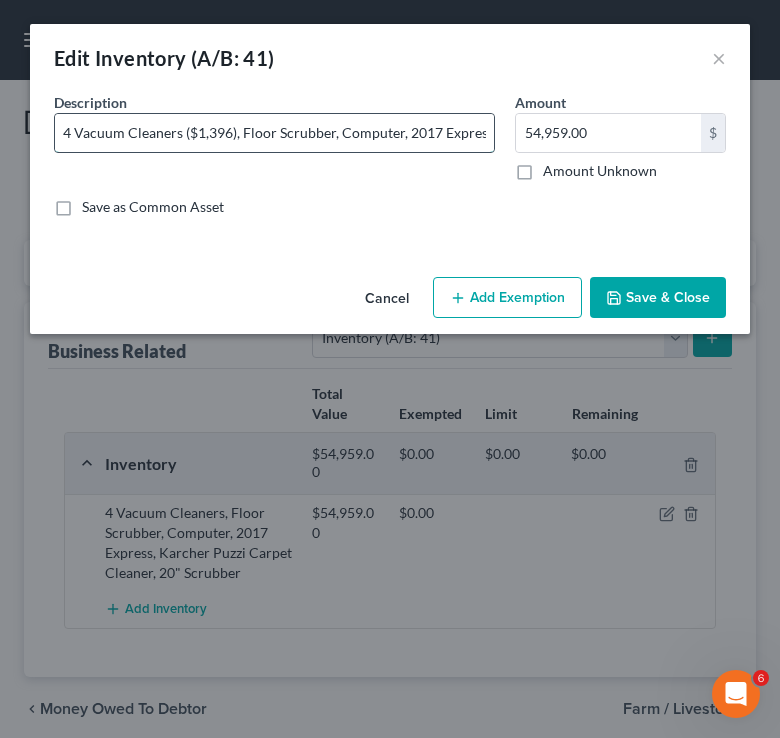 drag, startPoint x: 233, startPoint y: 131, endPoint x: 182, endPoint y: 133, distance: 51.0392 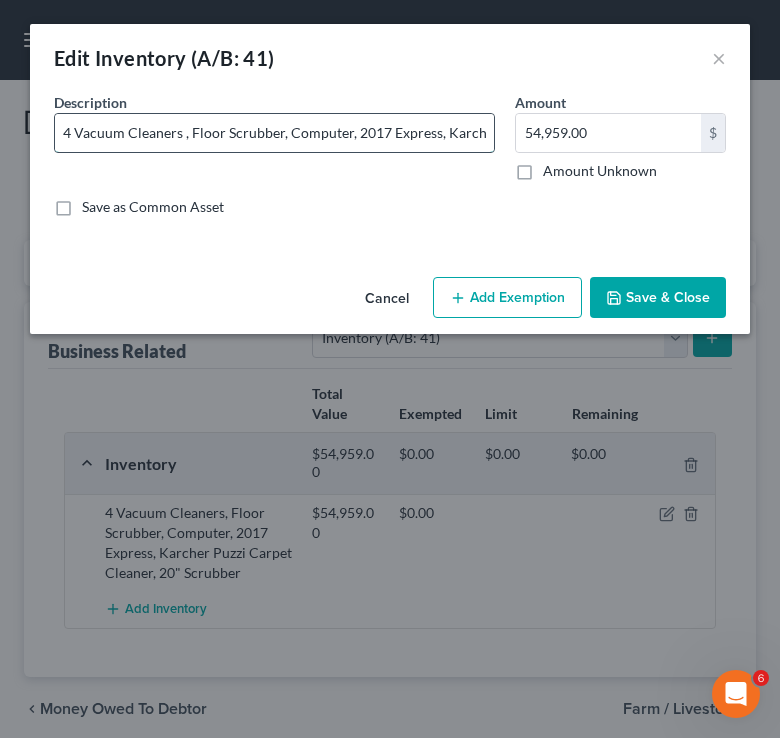 type on "4 Vacuum Cleaners, Floor Scrubber, Computer, 2017 Express, Karcher Puzzi Carpet Cleaner, 20" Scrubber" 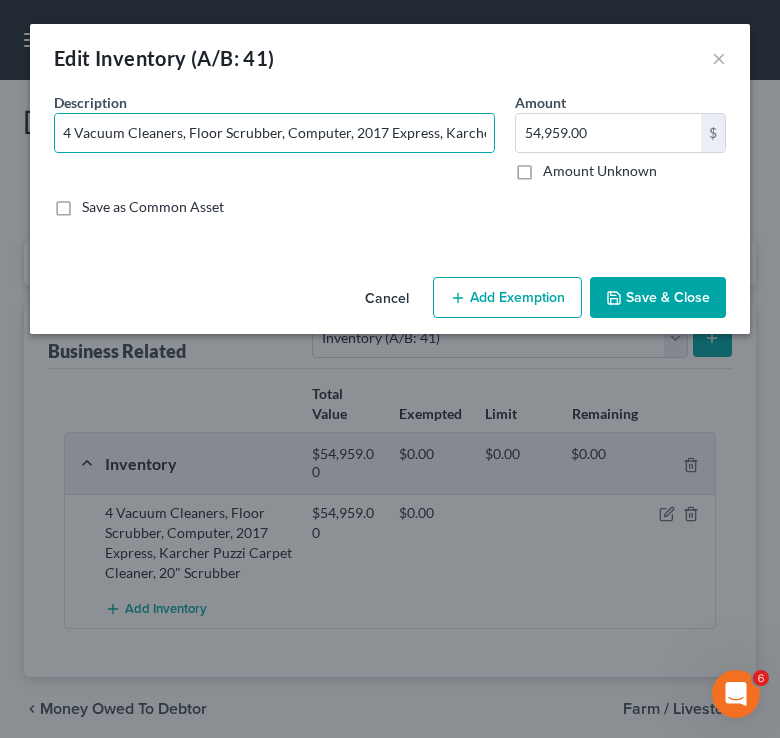 click on "Save & Close" at bounding box center (658, 298) 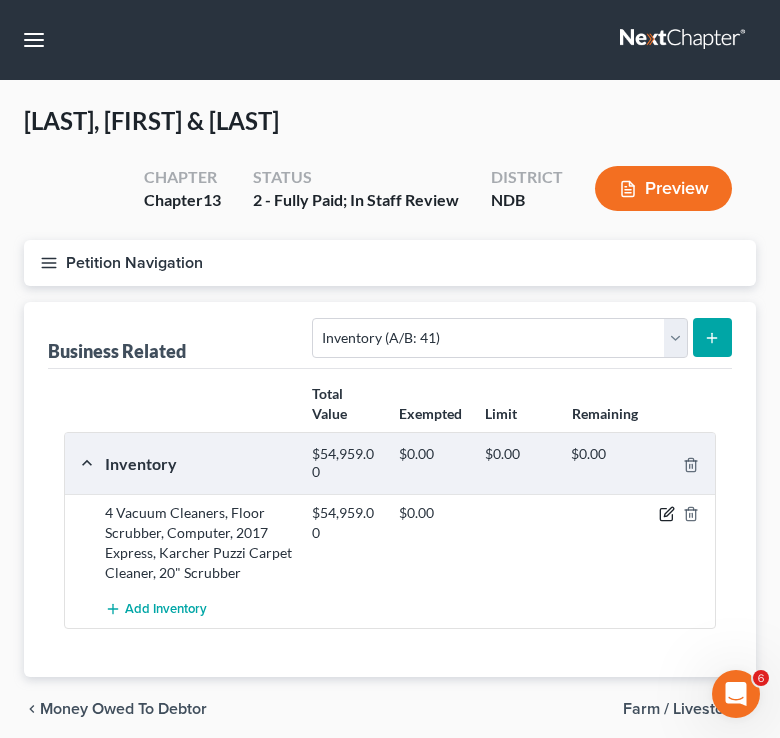 click 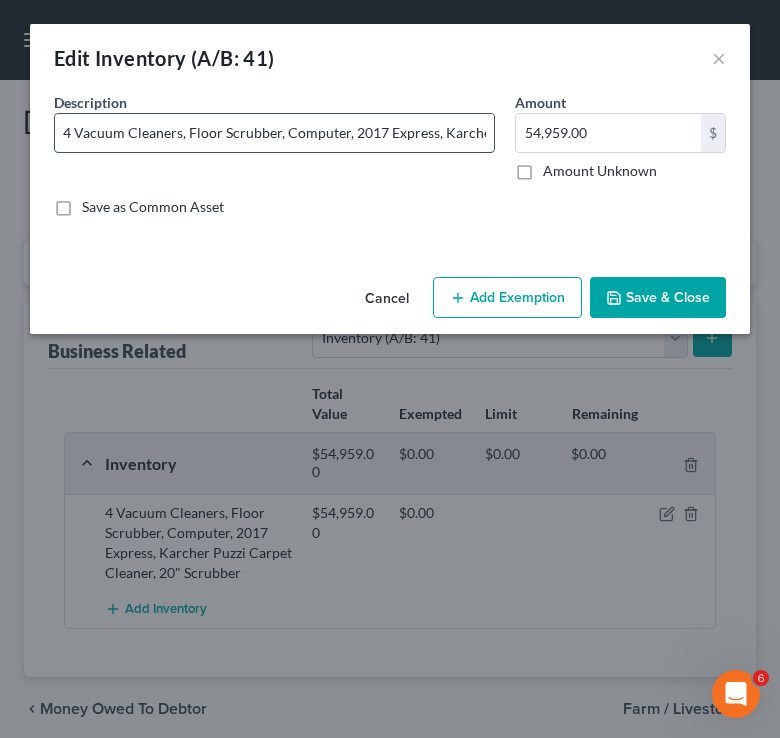 click on "4 Vacuum Cleaners, Floor Scrubber, Computer, 2017 Express, Karcher Puzzi Carpet Cleaner, 20" Scrubber" at bounding box center (274, 133) 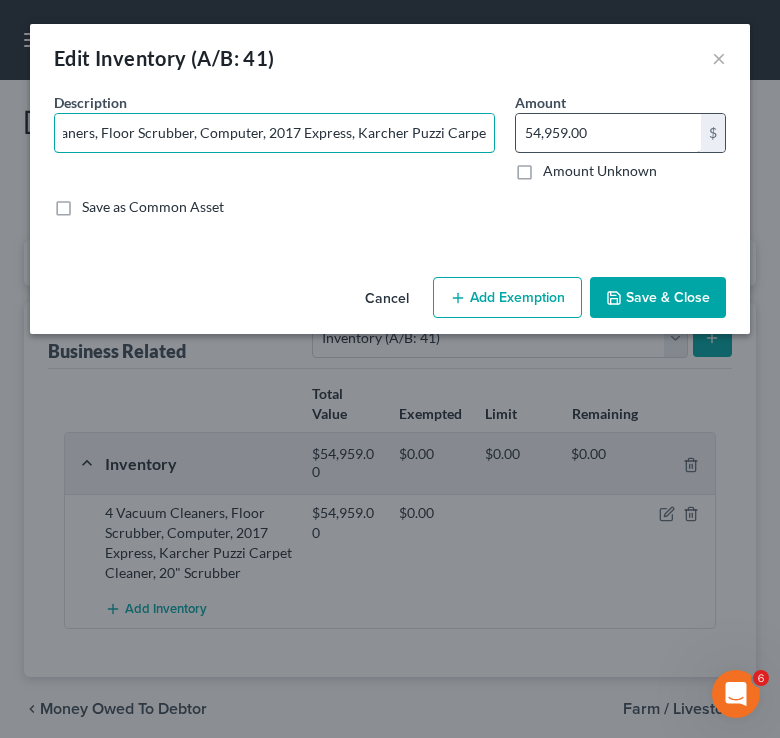 scroll, scrollTop: 0, scrollLeft: 219, axis: horizontal 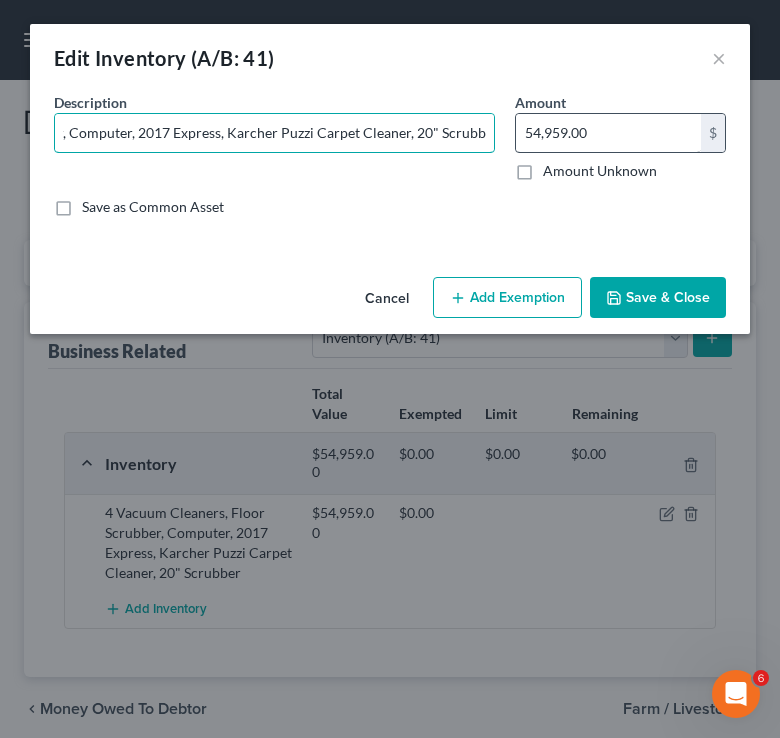 drag, startPoint x: 432, startPoint y: 133, endPoint x: 550, endPoint y: 133, distance: 118 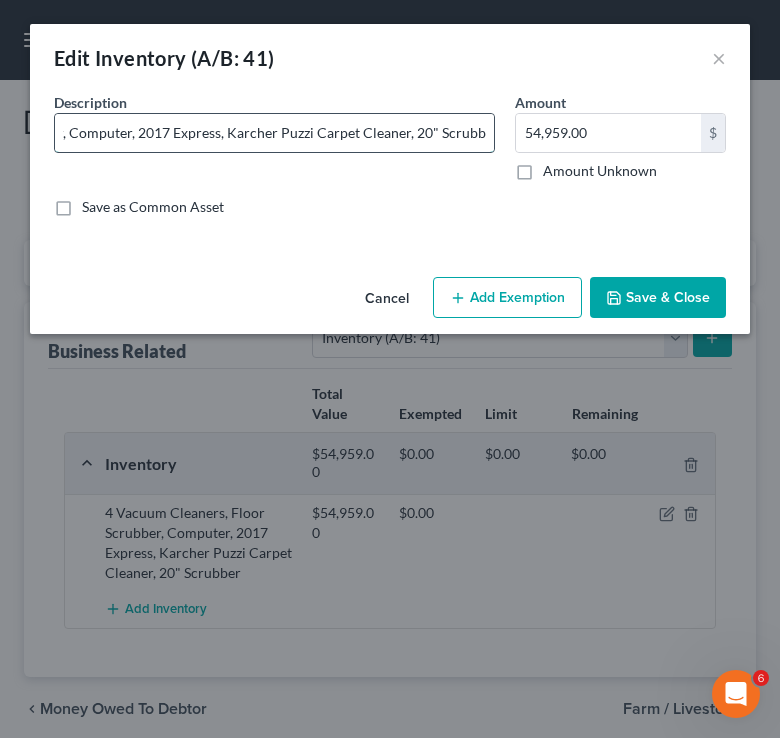 click on "4 Vacuum Cleaners, Floor Scrubber, Computer, 2017 Express, Karcher Puzzi Carpet Cleaner, 20" Scrubber" at bounding box center [274, 133] 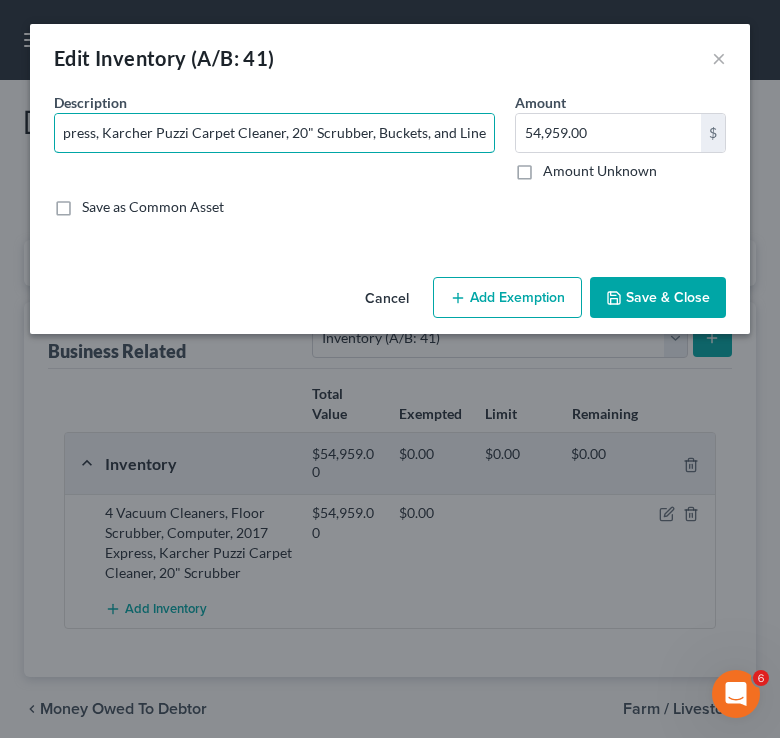 scroll, scrollTop: 0, scrollLeft: 347, axis: horizontal 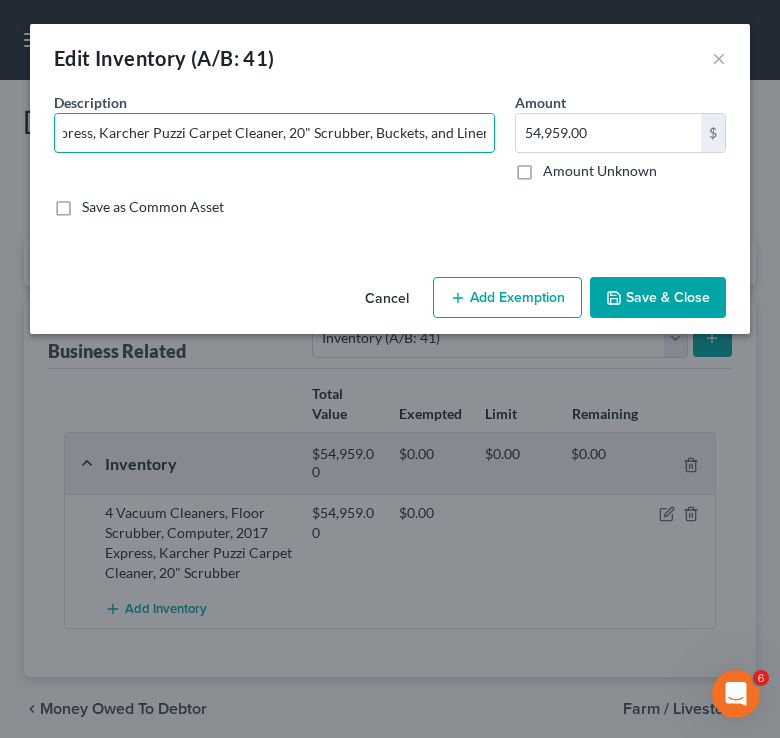 type on "4 Vacuum Cleaners, Floor Scrubber, Computer, 2017 Express, Karcher Puzzi Carpet Cleaner, 20" Scrubber, Buckets, and Linens." 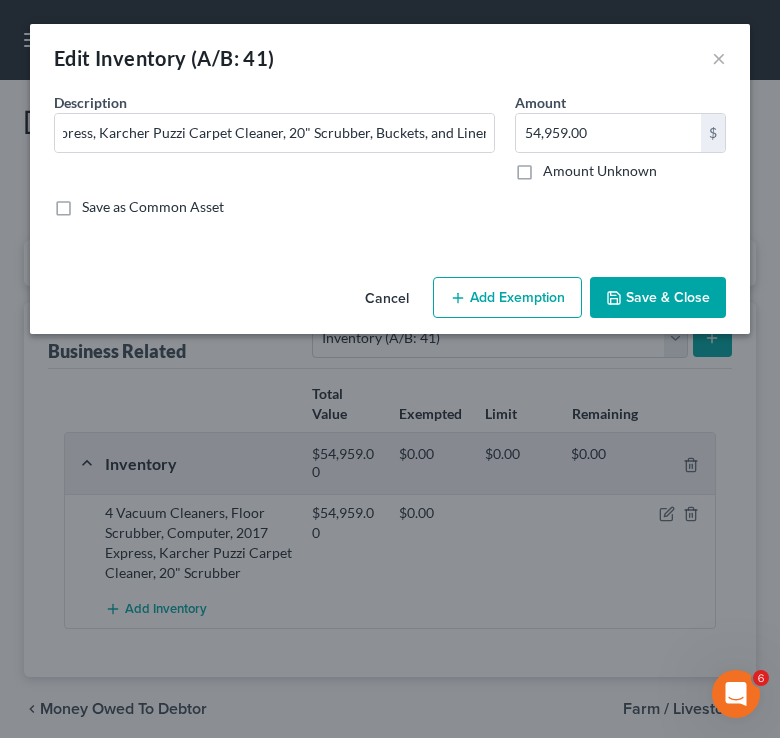 click on "Save & Close" at bounding box center [658, 298] 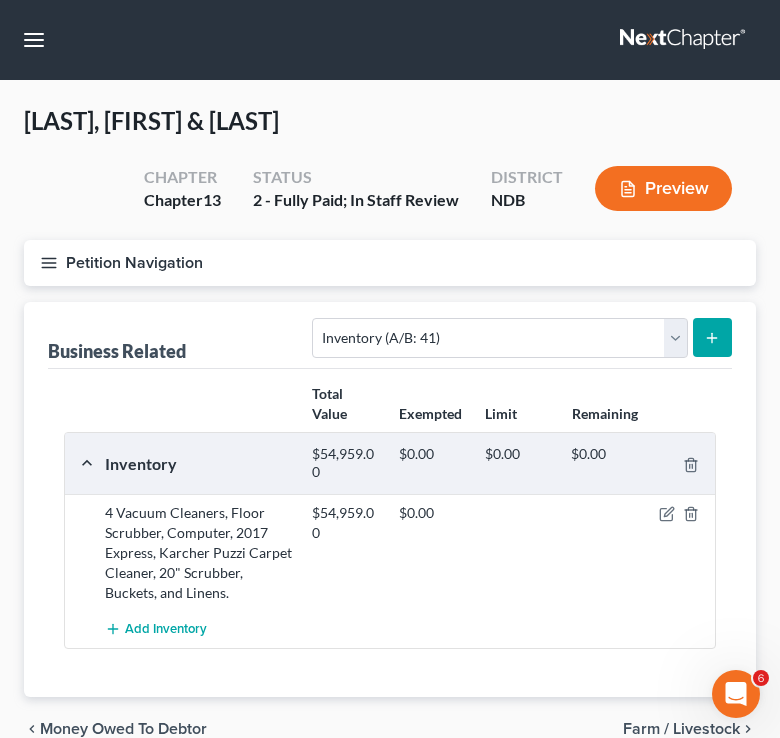 click on "Petition Navigation" at bounding box center [390, 263] 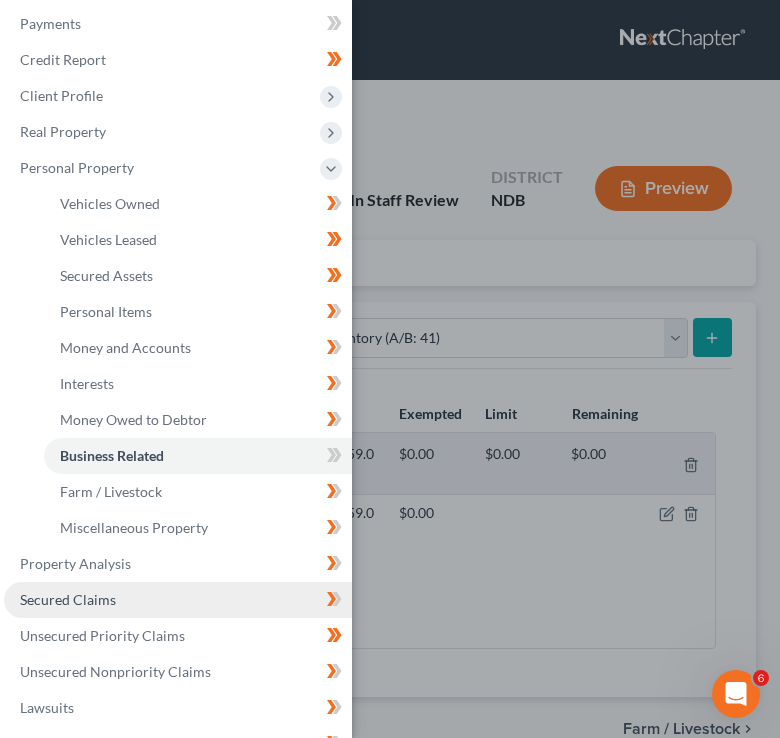 scroll, scrollTop: 0, scrollLeft: 0, axis: both 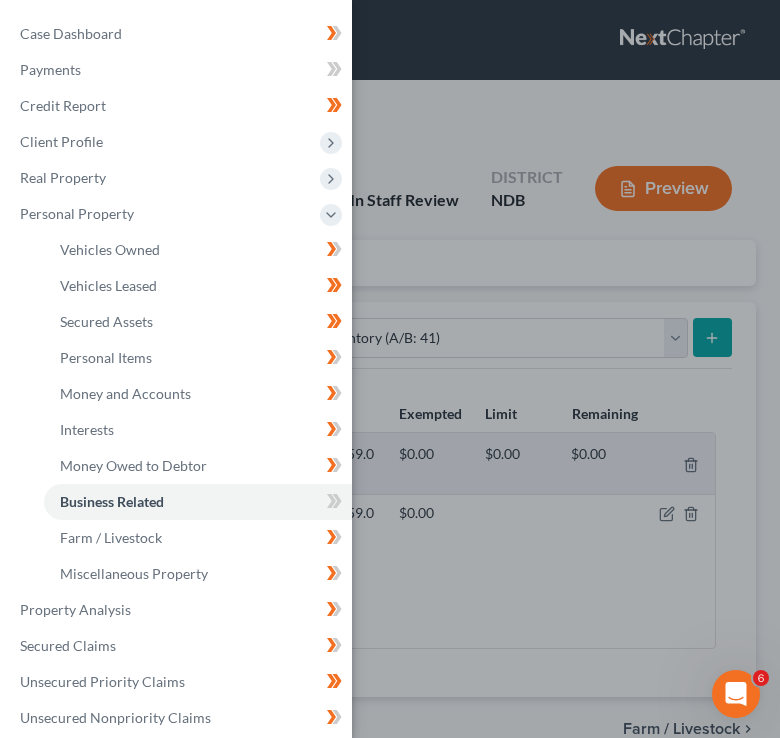 click on "Case Dashboard
Payments
Invoices
Payments
Payments
Credit Report
Client Profile" at bounding box center (390, 369) 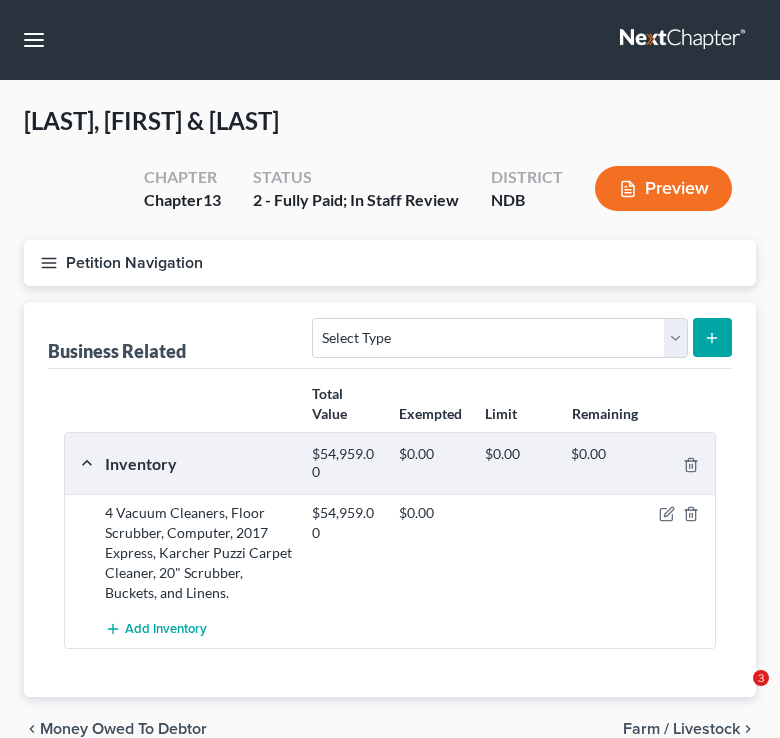 scroll, scrollTop: 0, scrollLeft: 0, axis: both 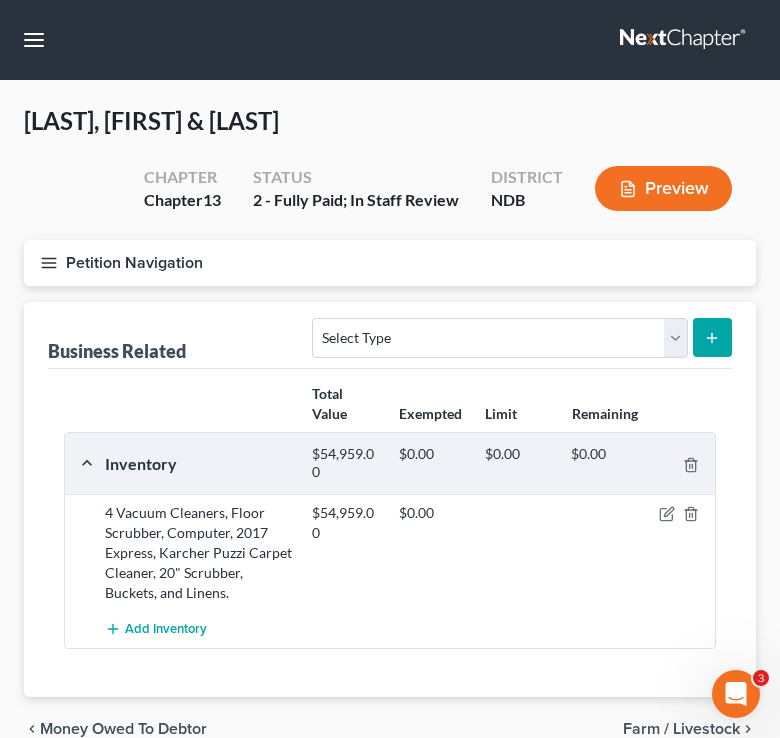 click 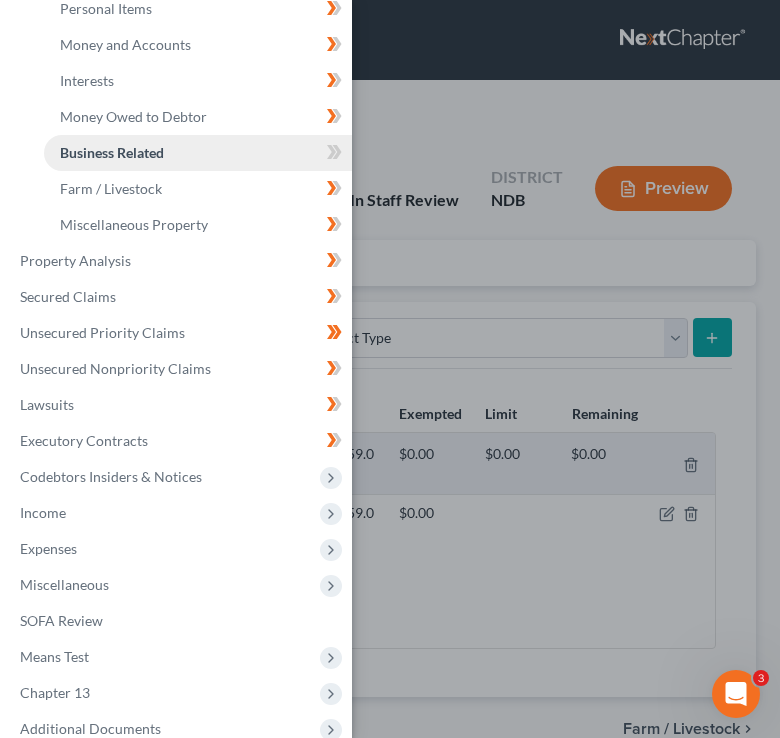 scroll, scrollTop: 366, scrollLeft: 0, axis: vertical 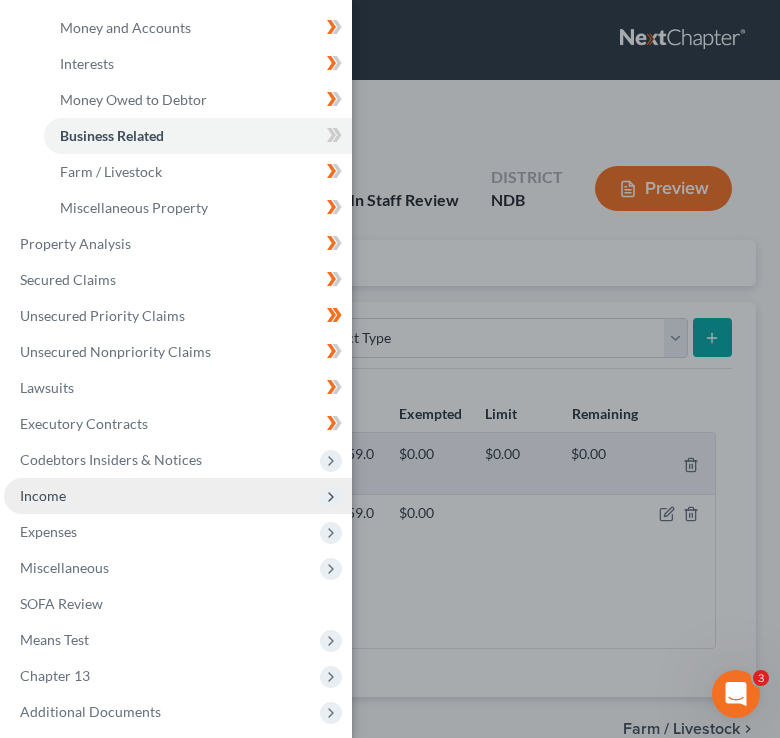 click on "Income" at bounding box center [43, 495] 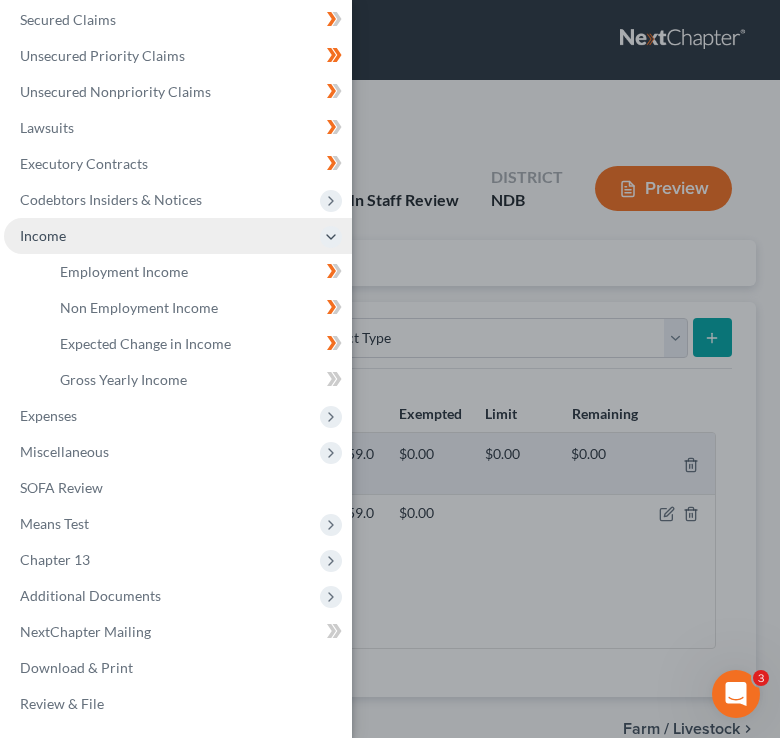 scroll, scrollTop: 266, scrollLeft: 0, axis: vertical 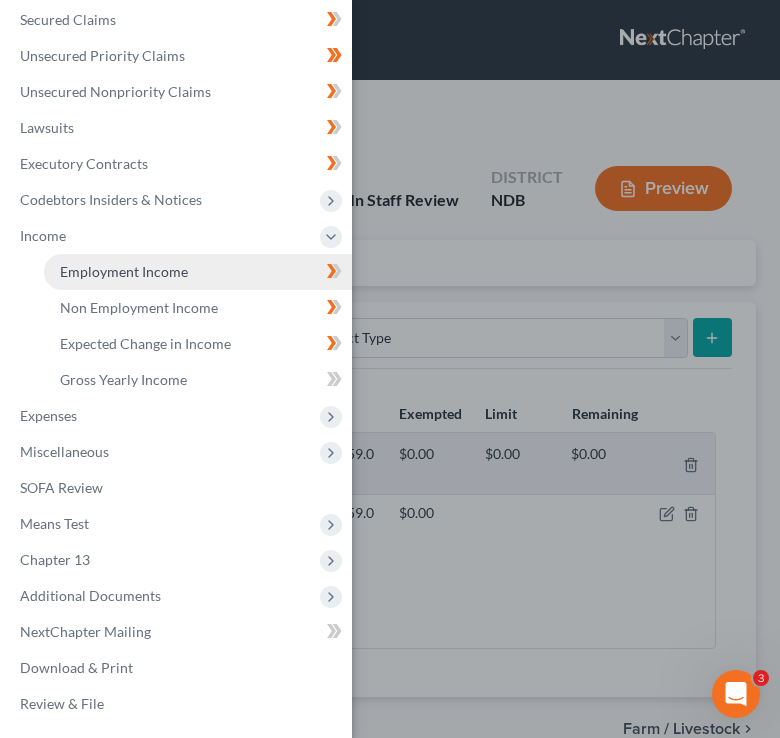 click on "Employment Income" at bounding box center [198, 272] 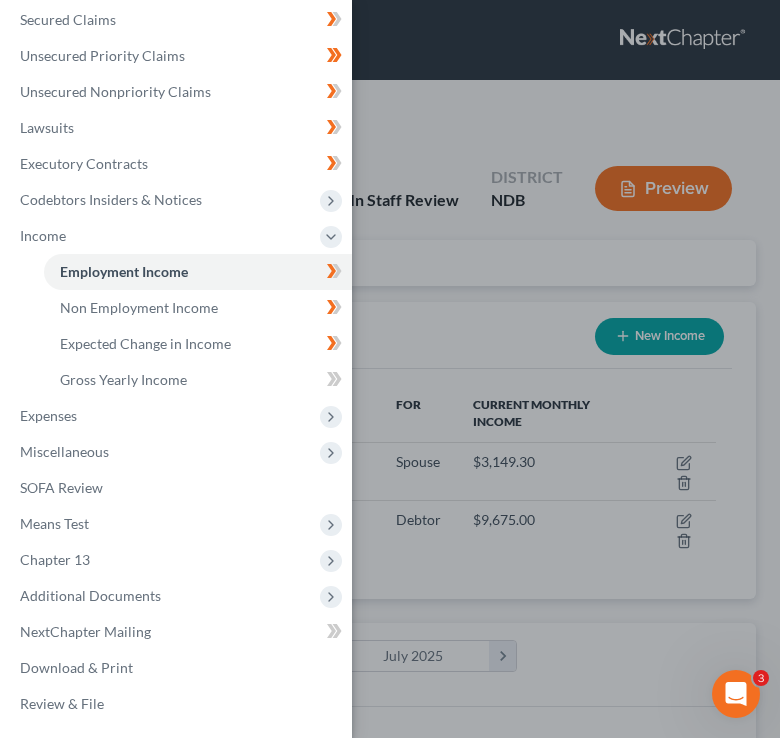 scroll, scrollTop: 999674, scrollLeft: 999308, axis: both 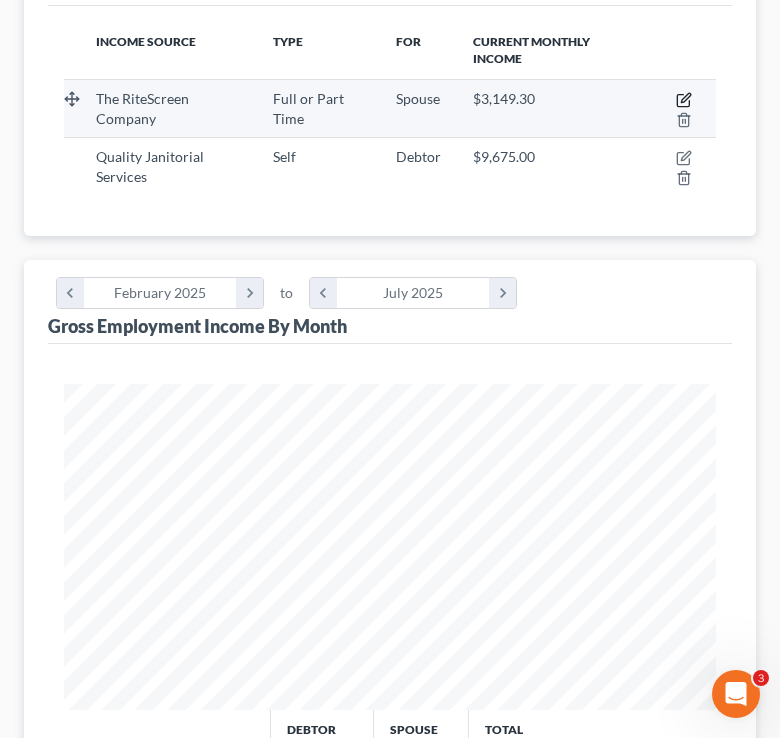 click 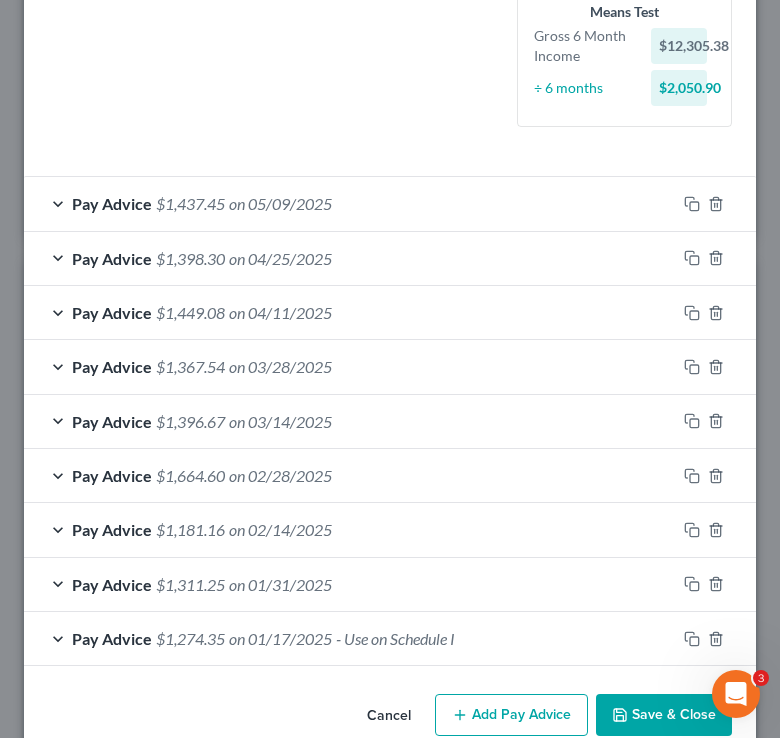 scroll, scrollTop: 646, scrollLeft: 0, axis: vertical 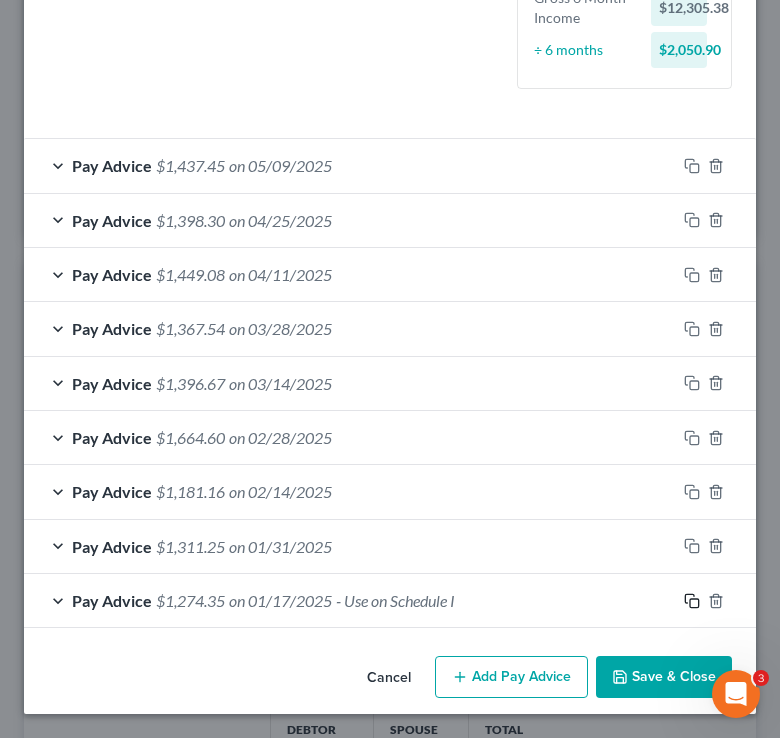 click 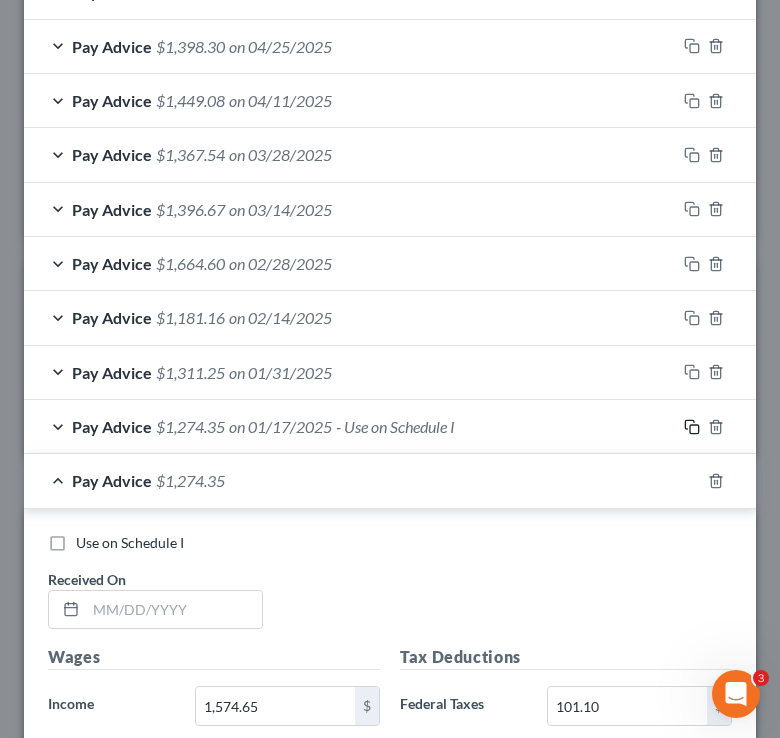 scroll, scrollTop: 849, scrollLeft: 0, axis: vertical 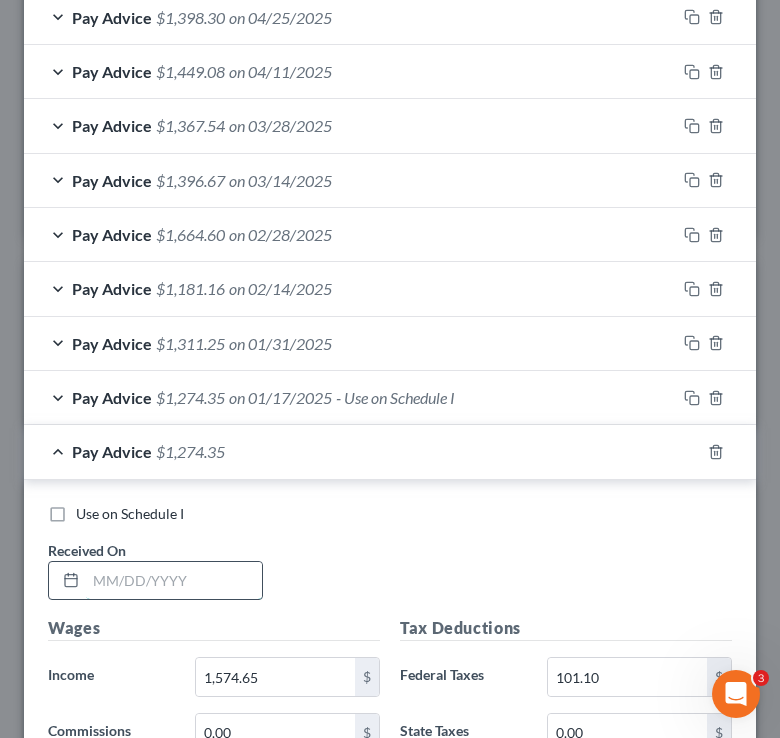 click at bounding box center (174, 581) 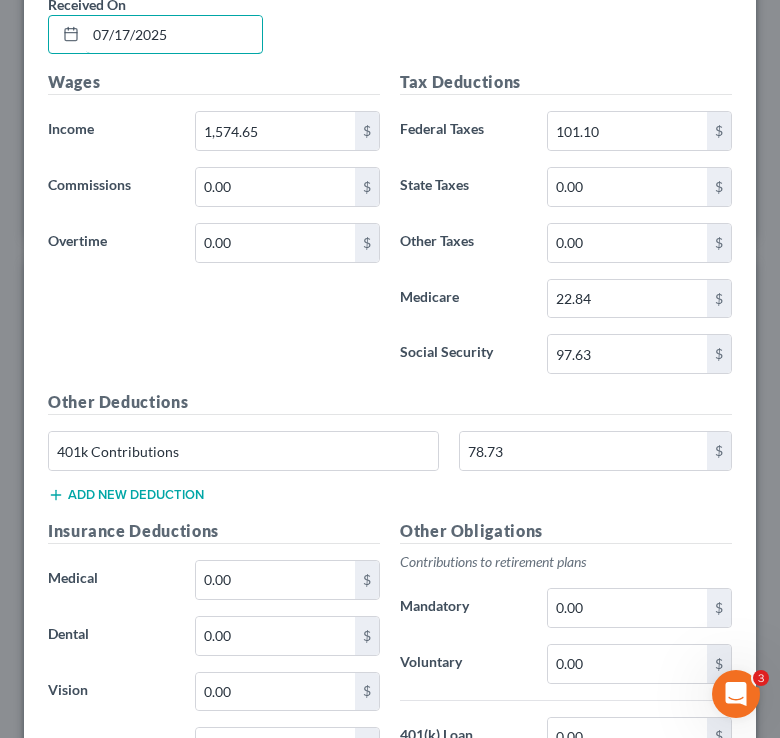 scroll, scrollTop: 1722, scrollLeft: 0, axis: vertical 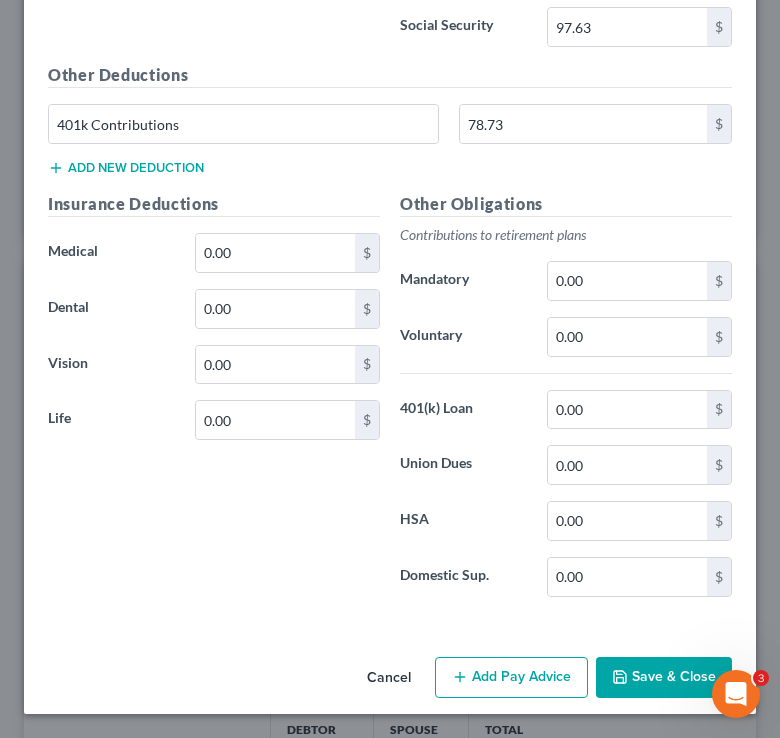 type on "07/17/2025" 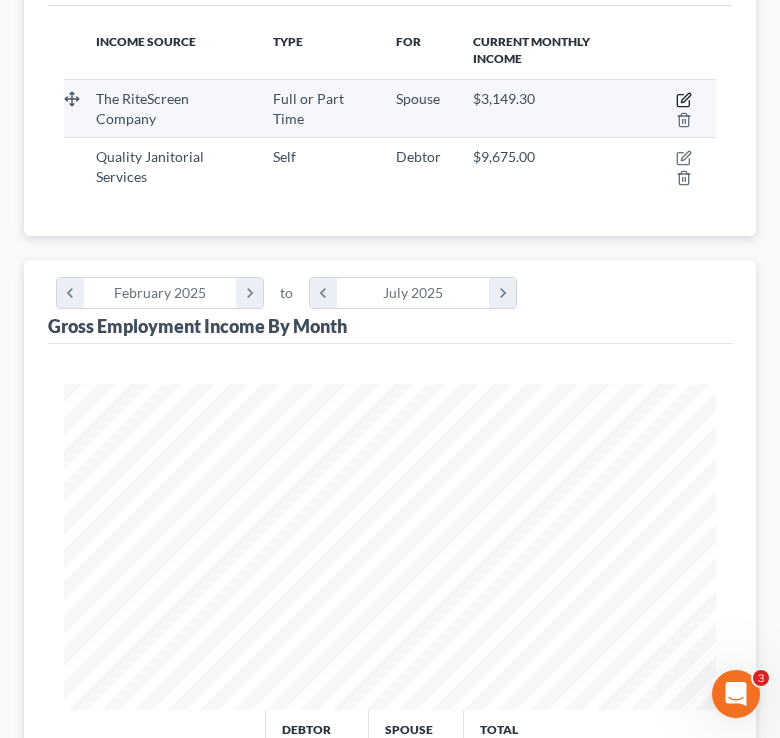 click 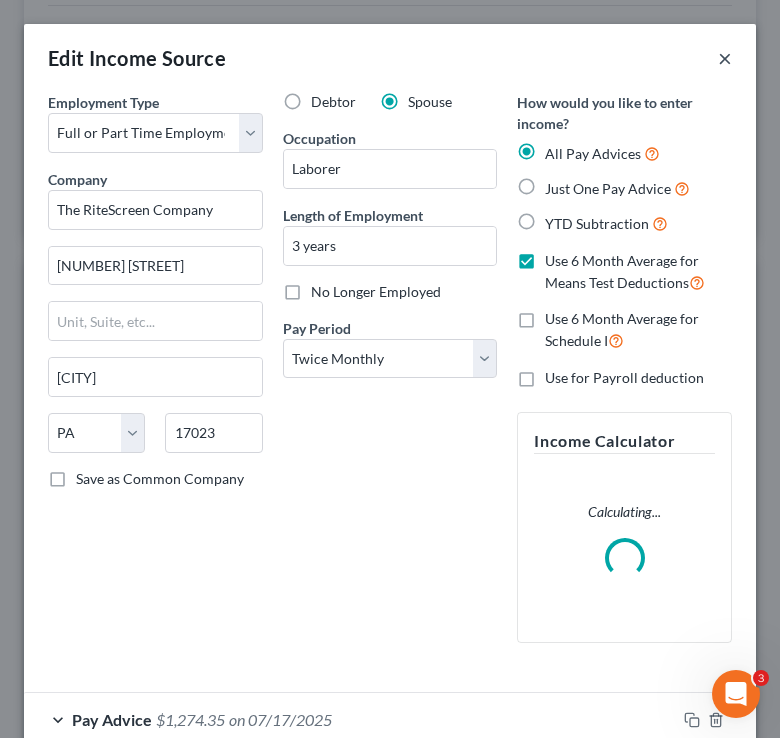 click on "×" at bounding box center [725, 58] 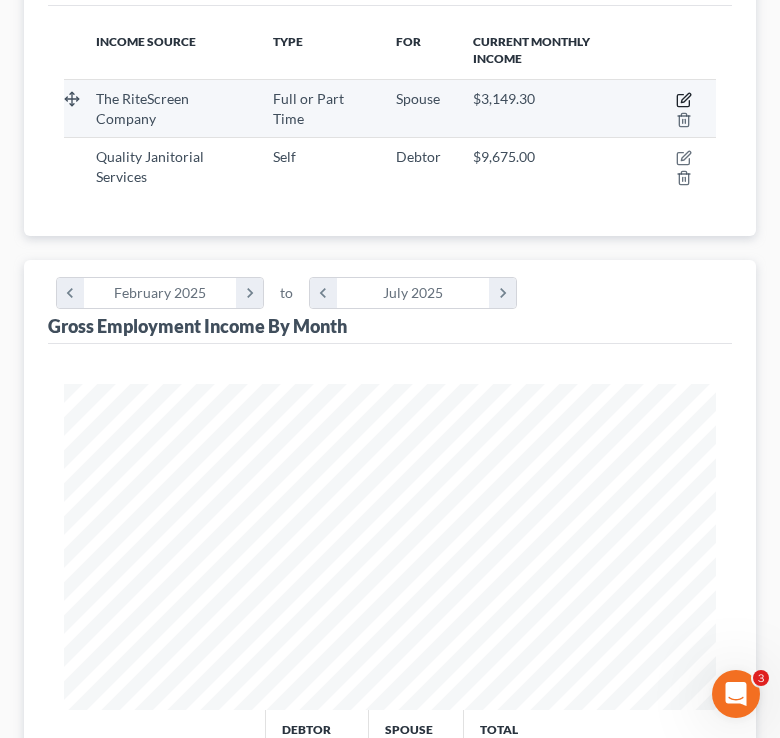 click 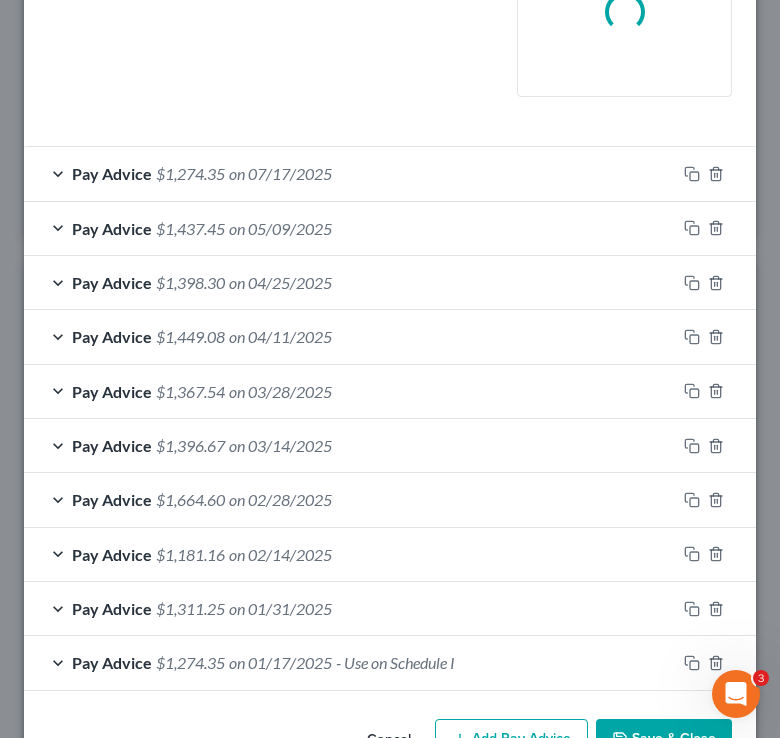 scroll, scrollTop: 608, scrollLeft: 0, axis: vertical 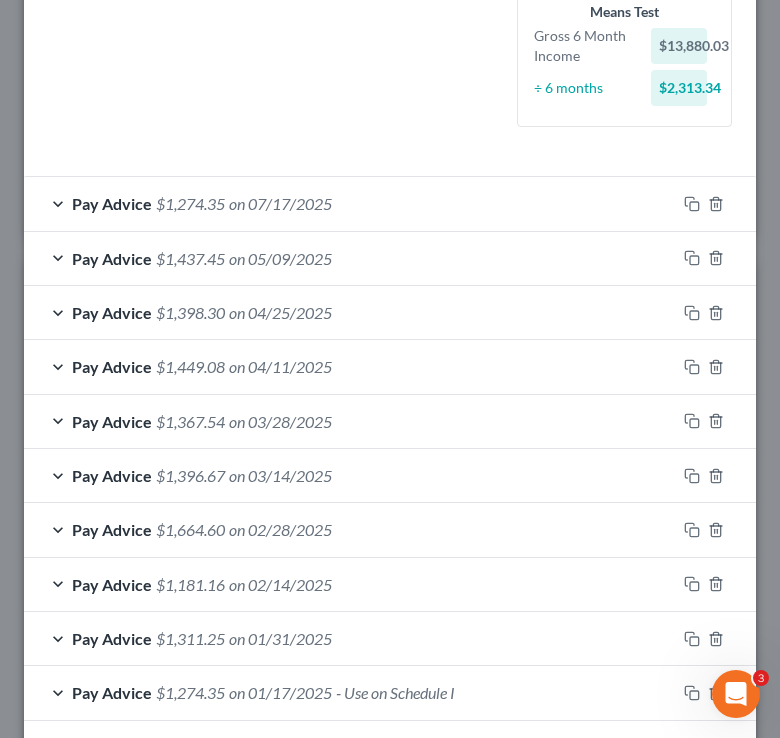 click on "Pay Advice $[AMOUNT] on [DATE]" at bounding box center [350, 203] 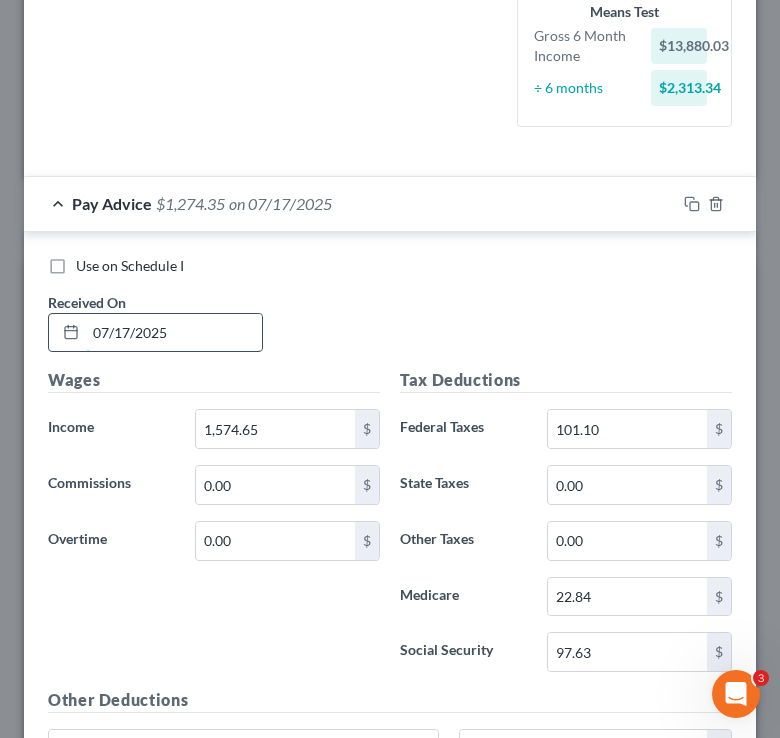 click on "07/17/2025" at bounding box center (174, 333) 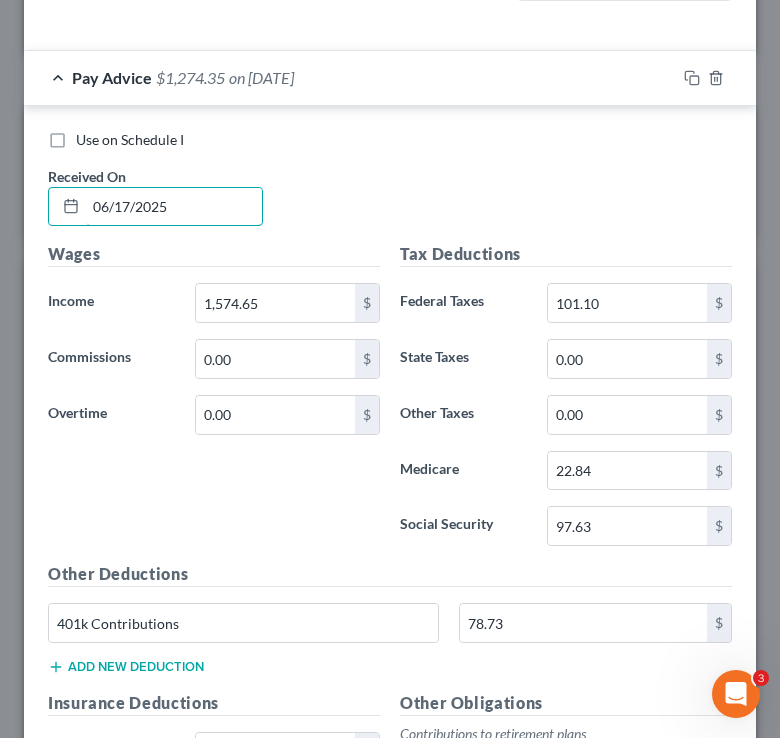 scroll, scrollTop: 746, scrollLeft: 0, axis: vertical 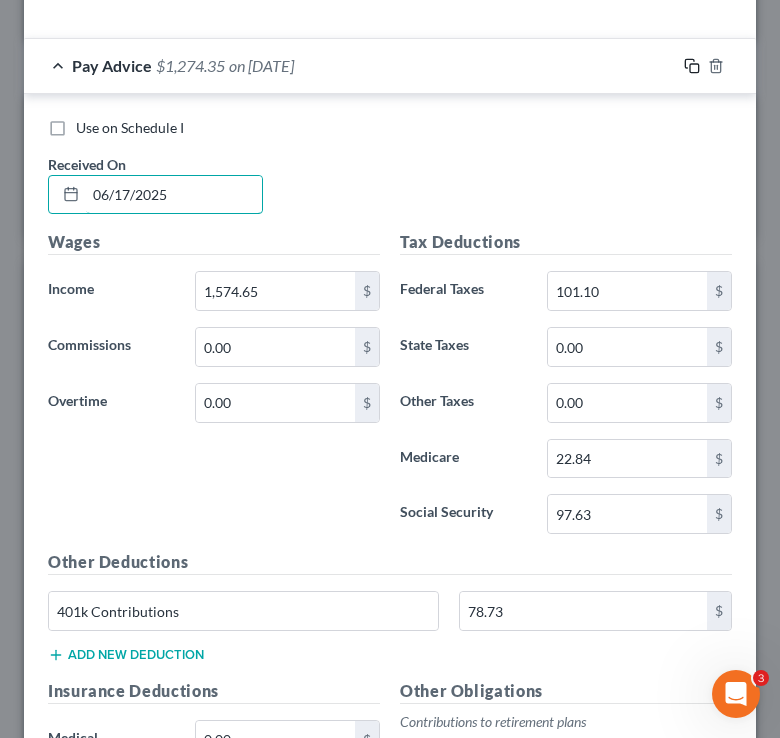 type on "06/17/2025" 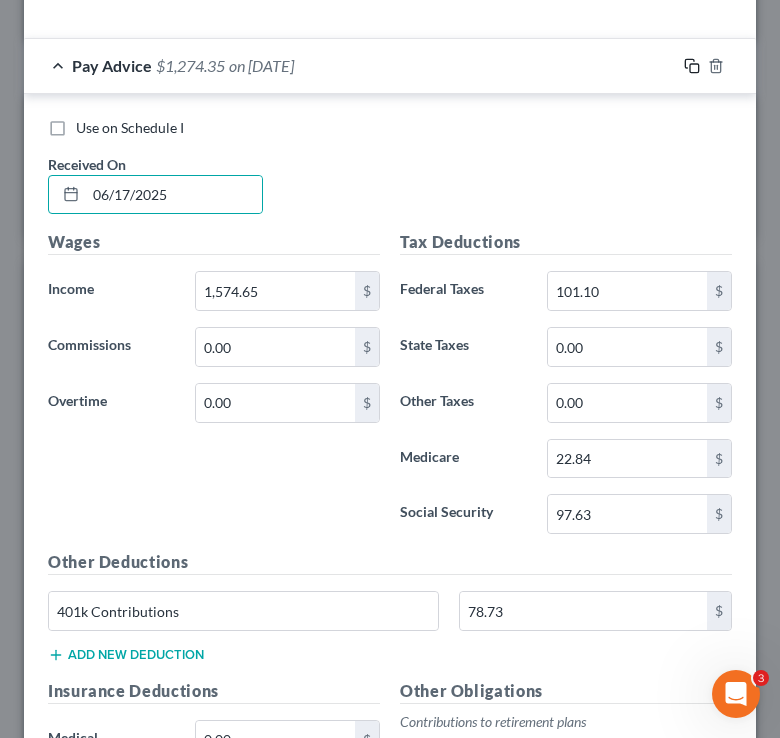 click 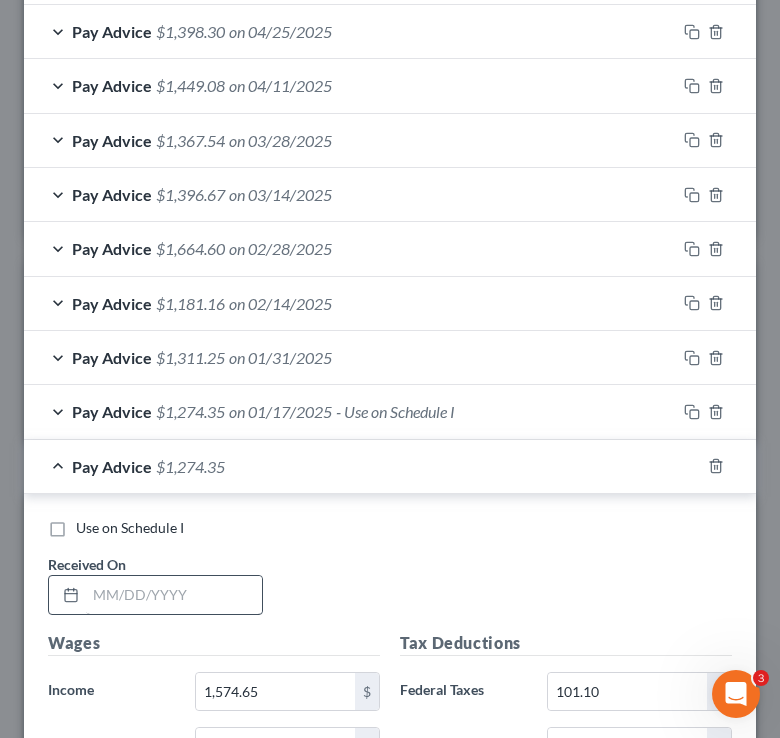 scroll, scrollTop: 892, scrollLeft: 0, axis: vertical 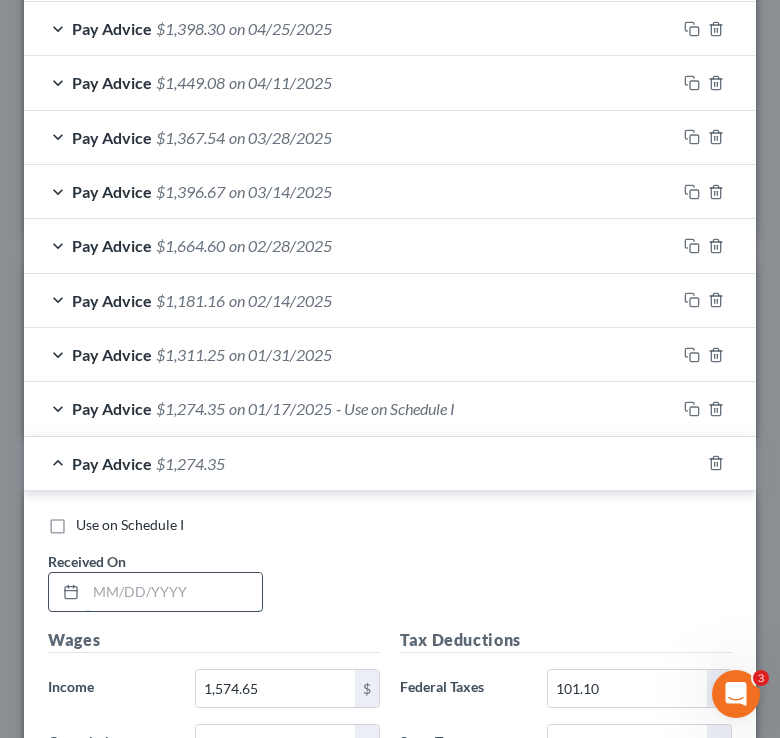 click at bounding box center (174, 592) 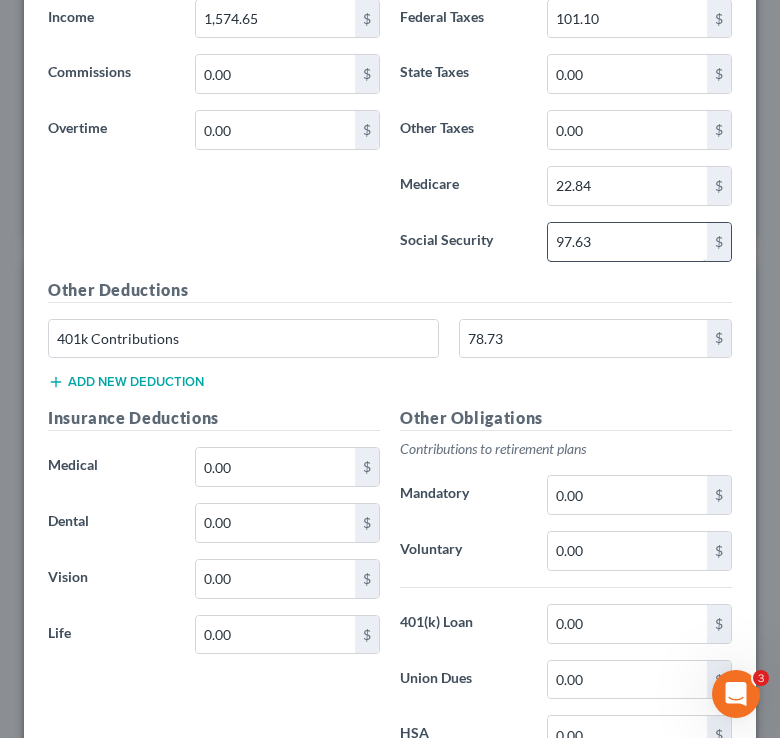 scroll, scrollTop: 1777, scrollLeft: 0, axis: vertical 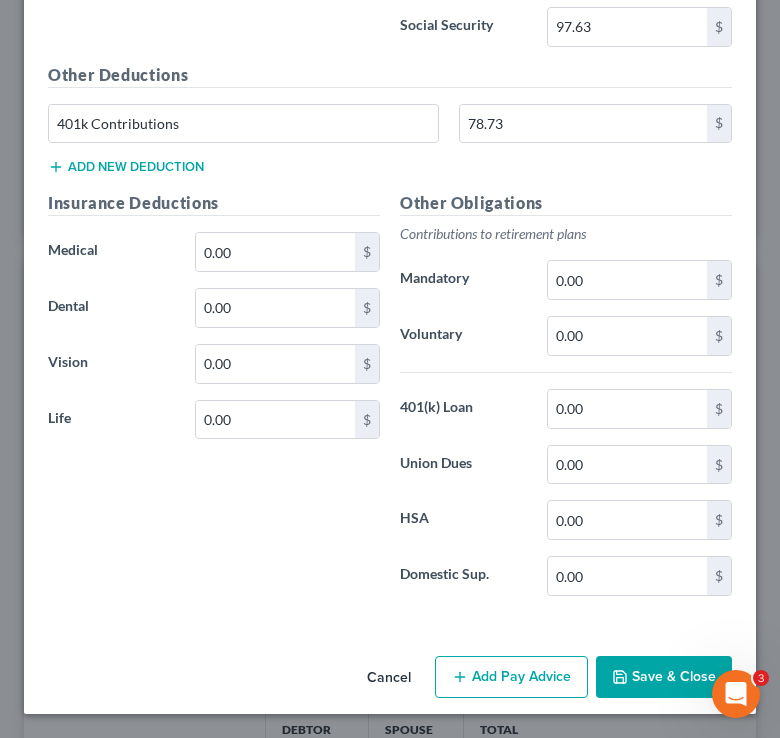 type on "06/30/2025" 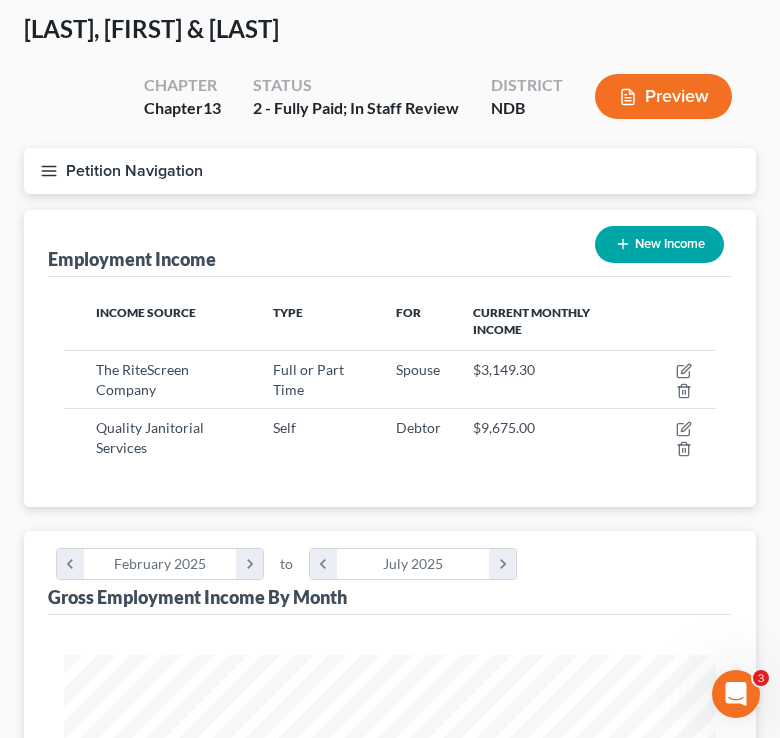 scroll, scrollTop: 0, scrollLeft: 0, axis: both 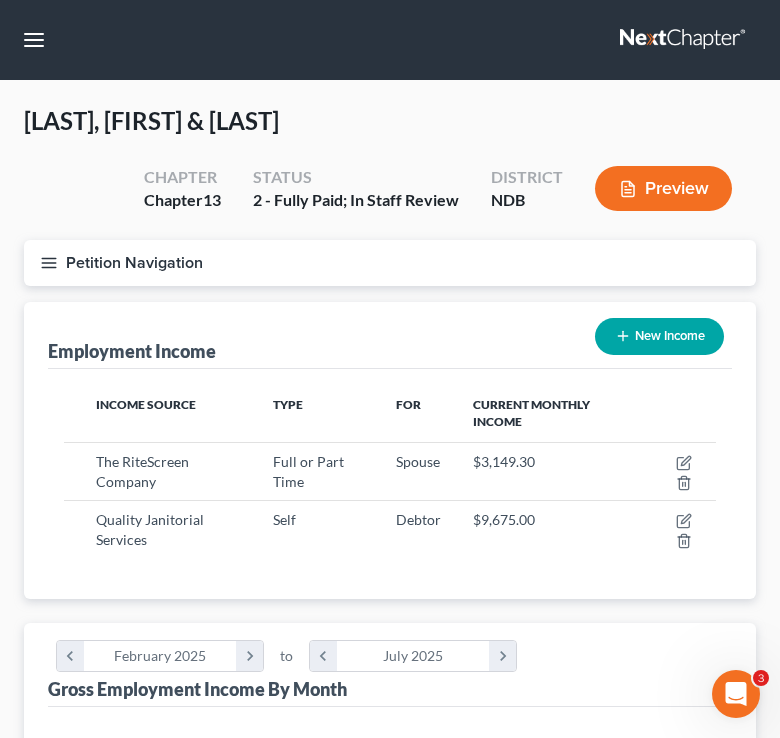click 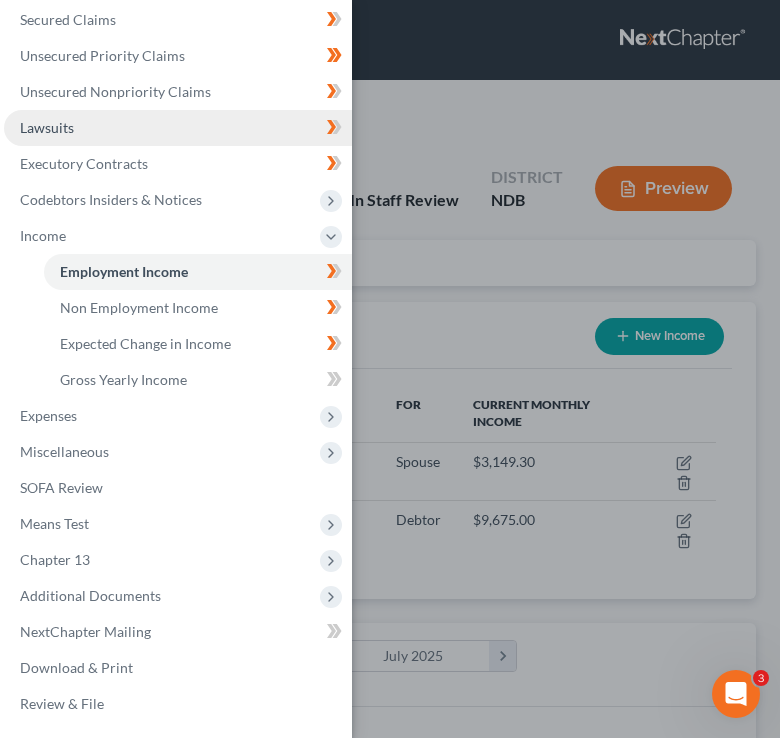 click on "Lawsuits" at bounding box center [178, 128] 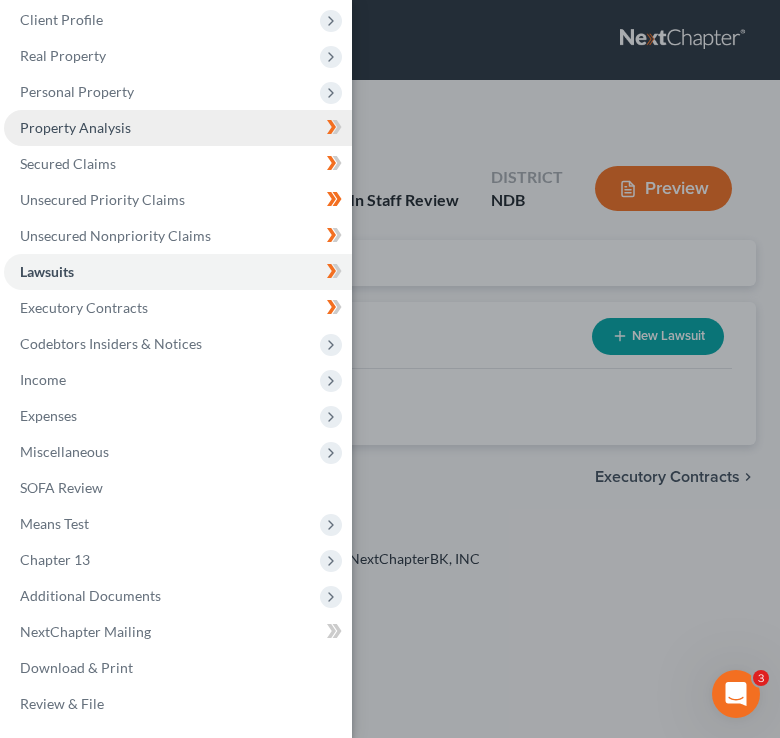 scroll, scrollTop: 0, scrollLeft: 0, axis: both 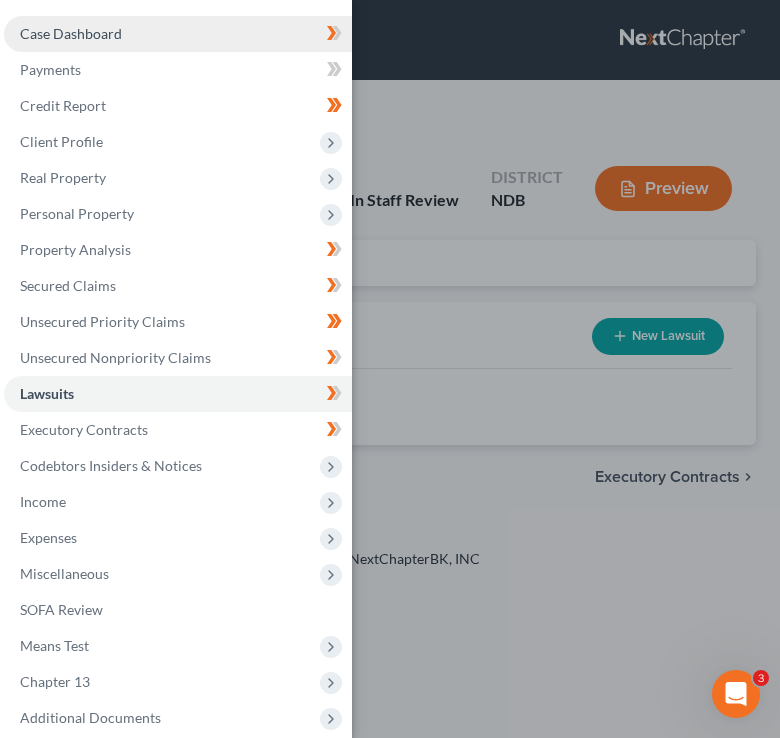 click on "Case Dashboard" at bounding box center (178, 34) 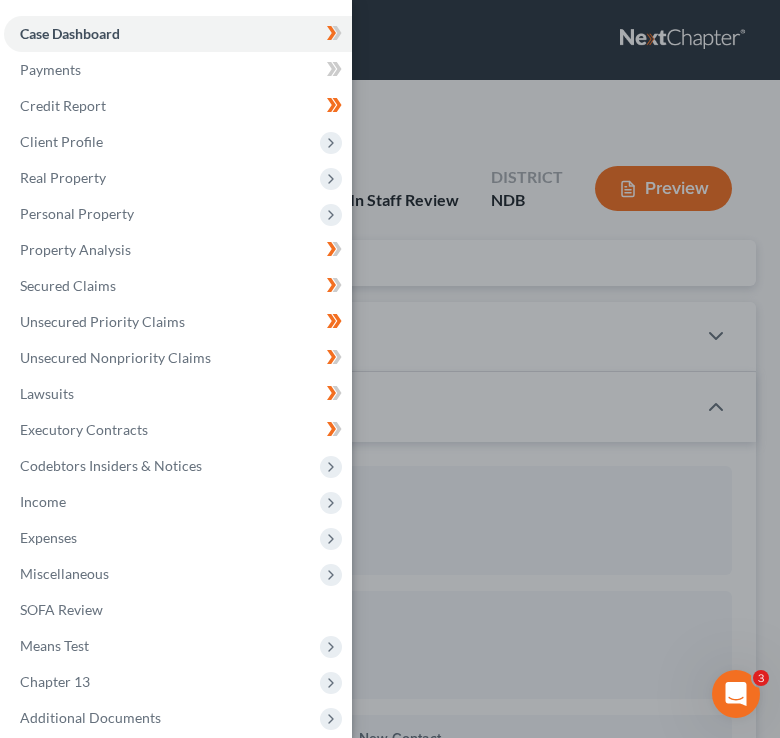 click on "Case Dashboard
Payments
Invoices
Payments
Payments
Credit Report
Client Profile" at bounding box center (390, 369) 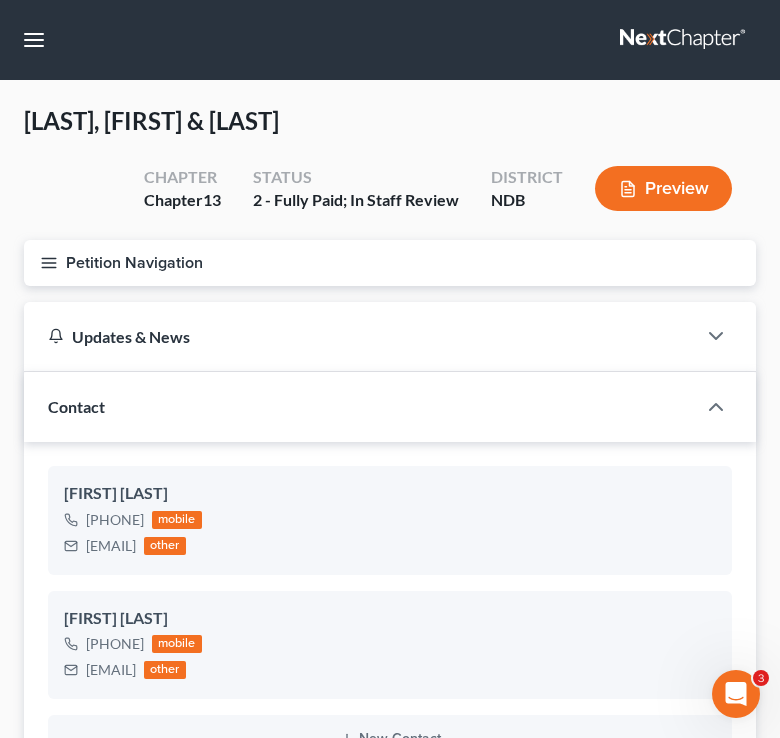 scroll, scrollTop: 8044, scrollLeft: 0, axis: vertical 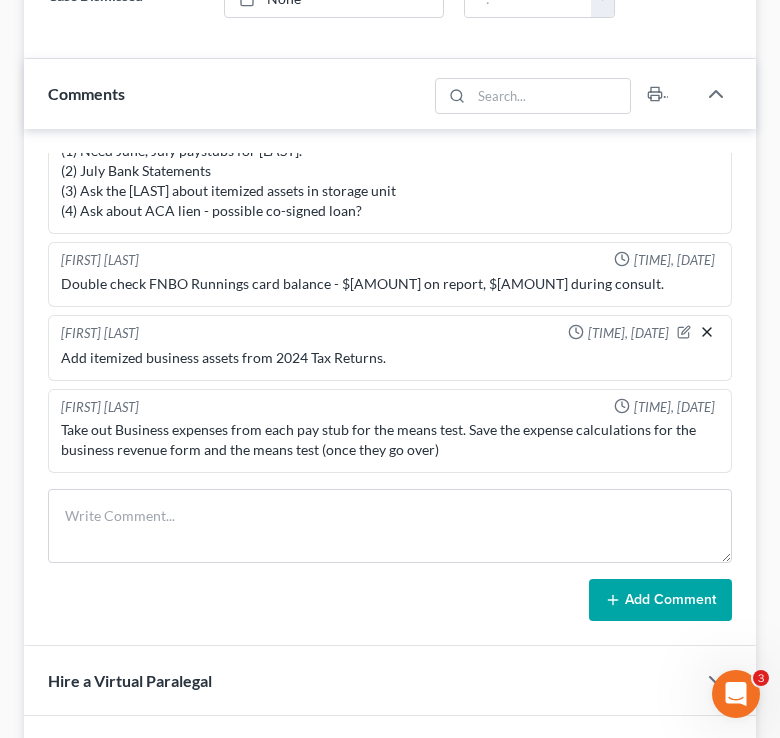 click 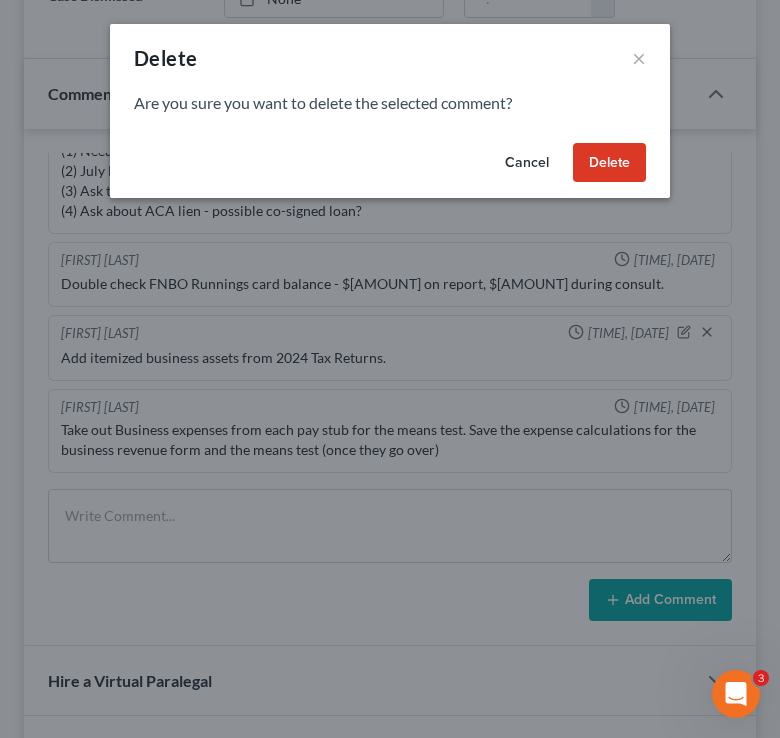 click on "Delete" at bounding box center [609, 163] 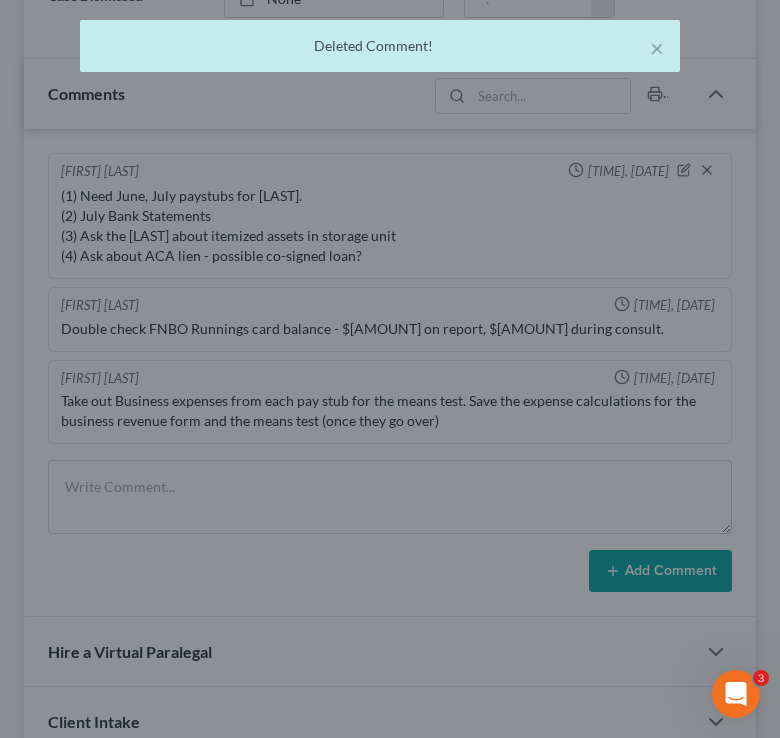 scroll, scrollTop: 0, scrollLeft: 0, axis: both 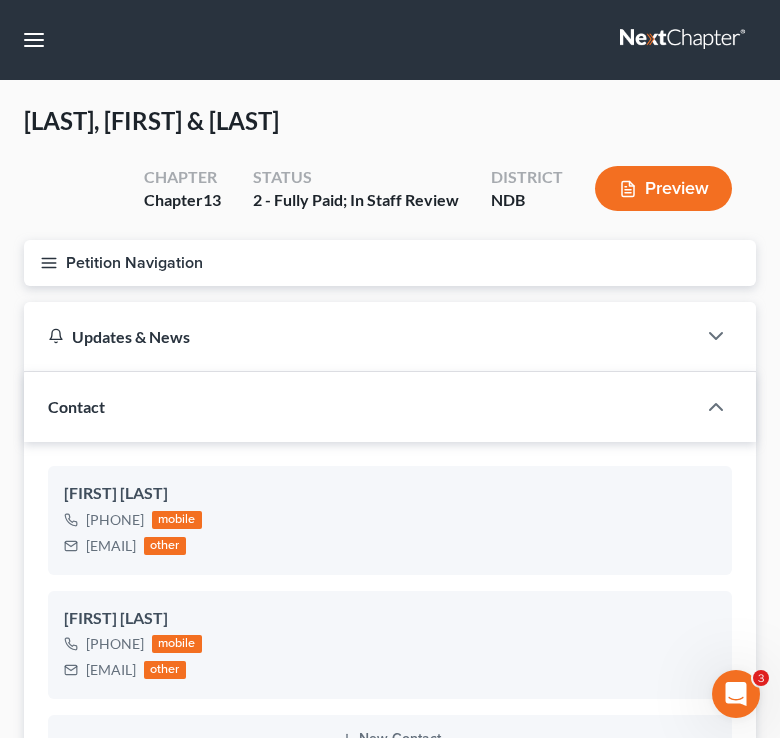 click 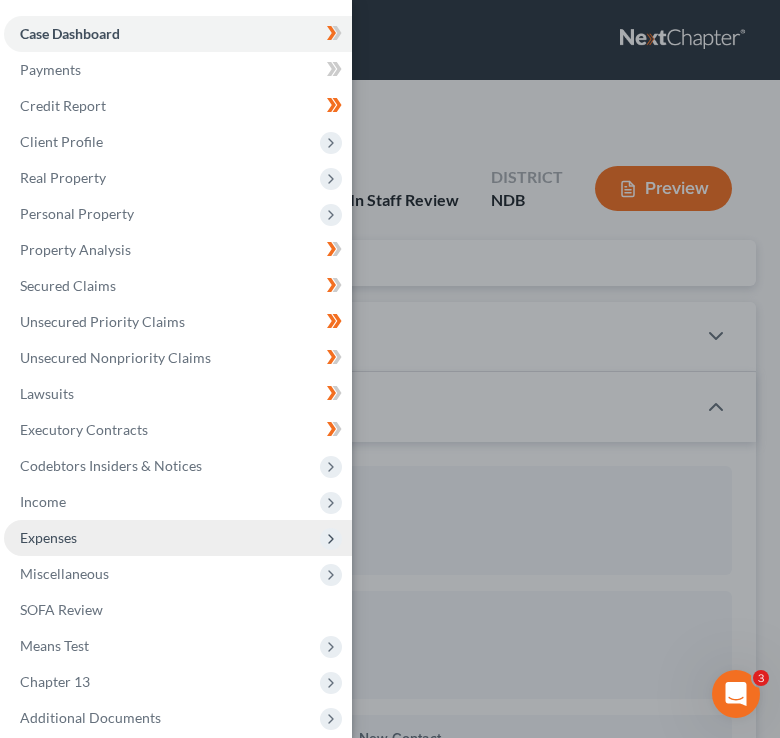 click on "Expenses" at bounding box center (178, 538) 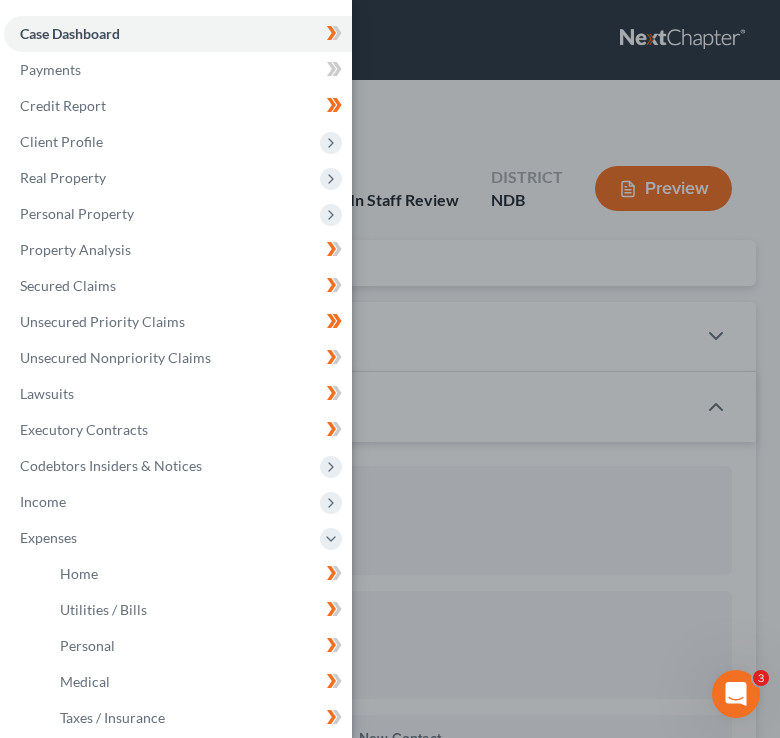 click on "Case Dashboard
Payments
Invoices
Payments
Payments
Credit Report
Client Profile" at bounding box center (390, 369) 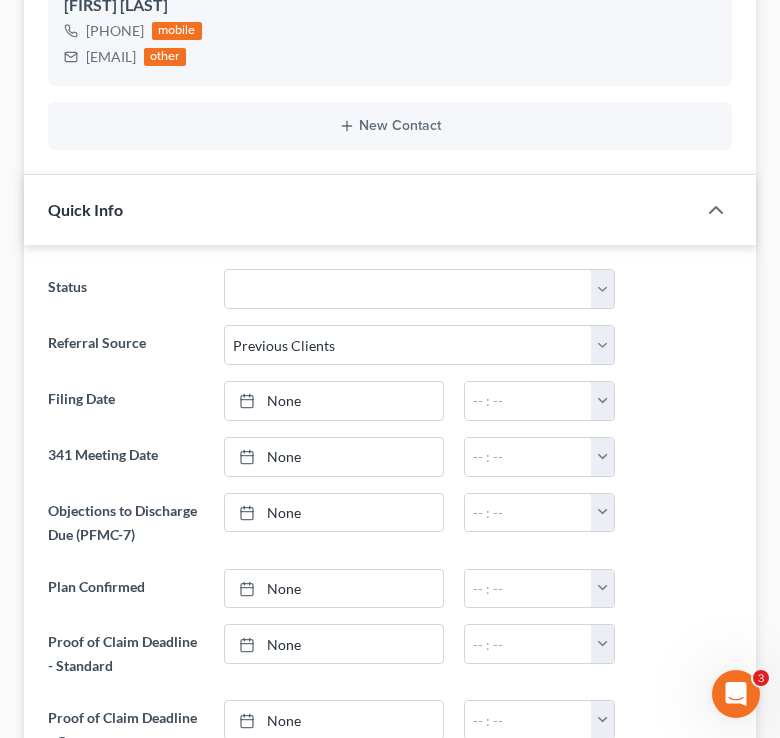 scroll, scrollTop: 0, scrollLeft: 0, axis: both 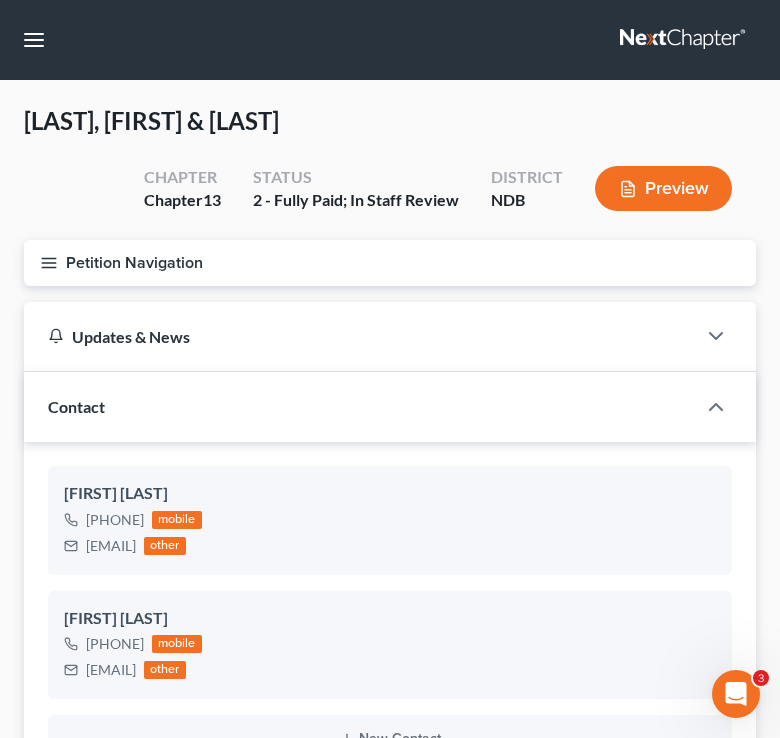 click on "Petition Navigation" at bounding box center (390, 263) 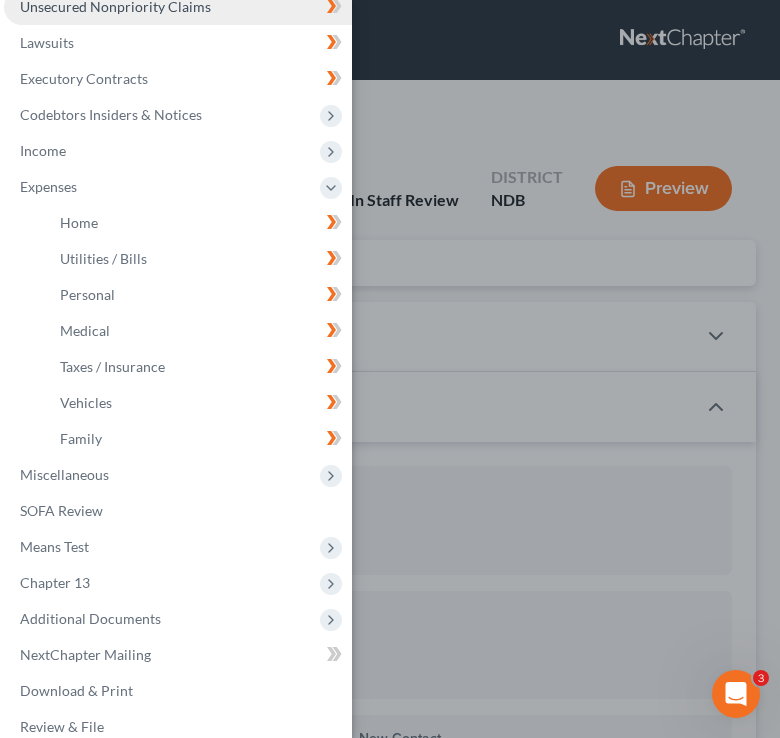 scroll, scrollTop: 374, scrollLeft: 0, axis: vertical 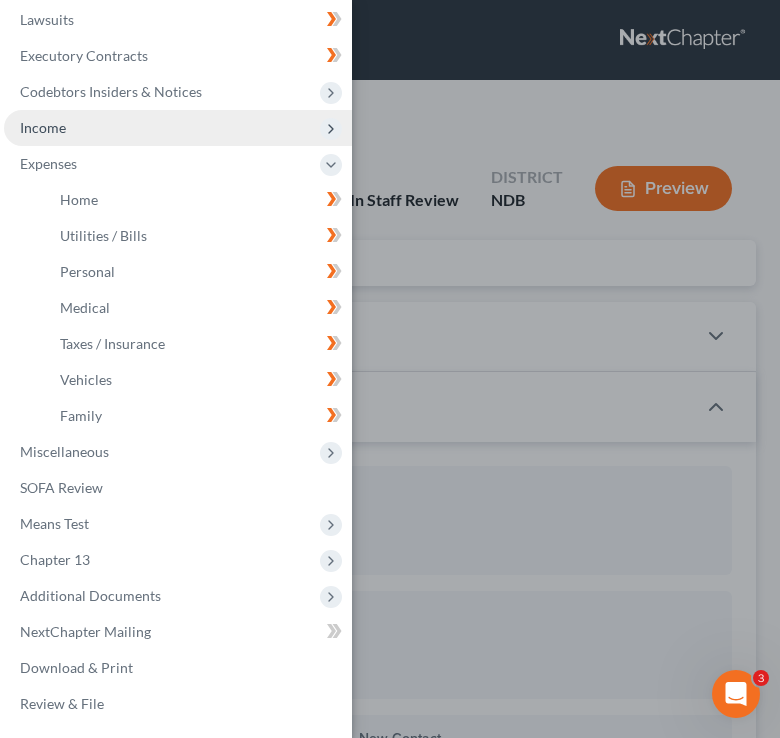 click on "Income" at bounding box center (178, 128) 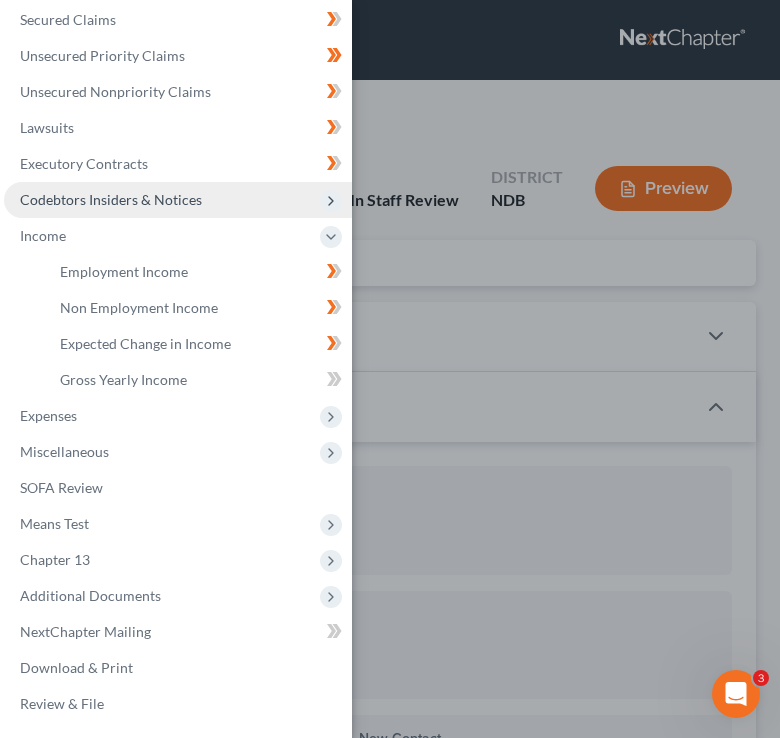 scroll, scrollTop: 266, scrollLeft: 0, axis: vertical 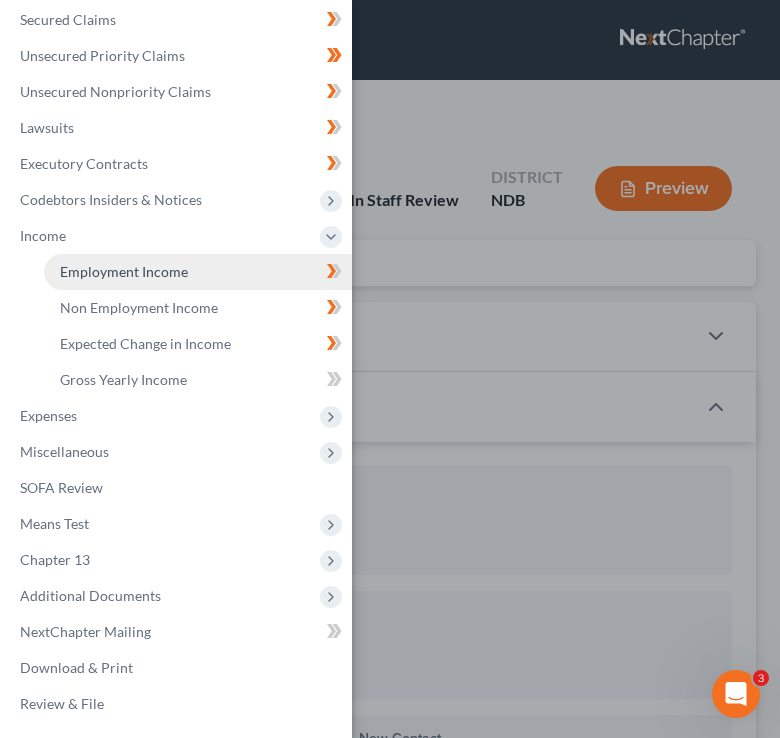 click on "Employment Income" at bounding box center [124, 271] 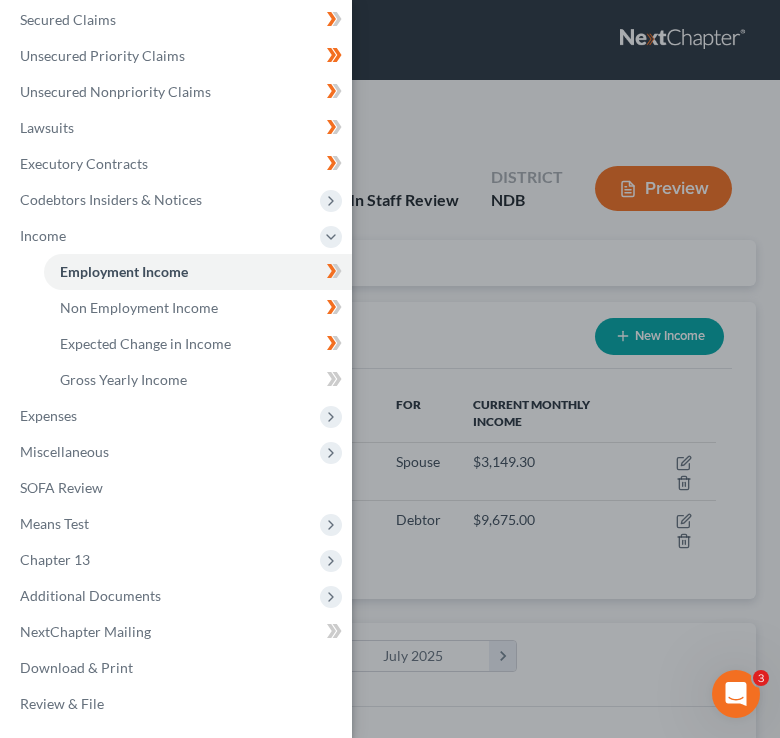 scroll, scrollTop: 999674, scrollLeft: 999308, axis: both 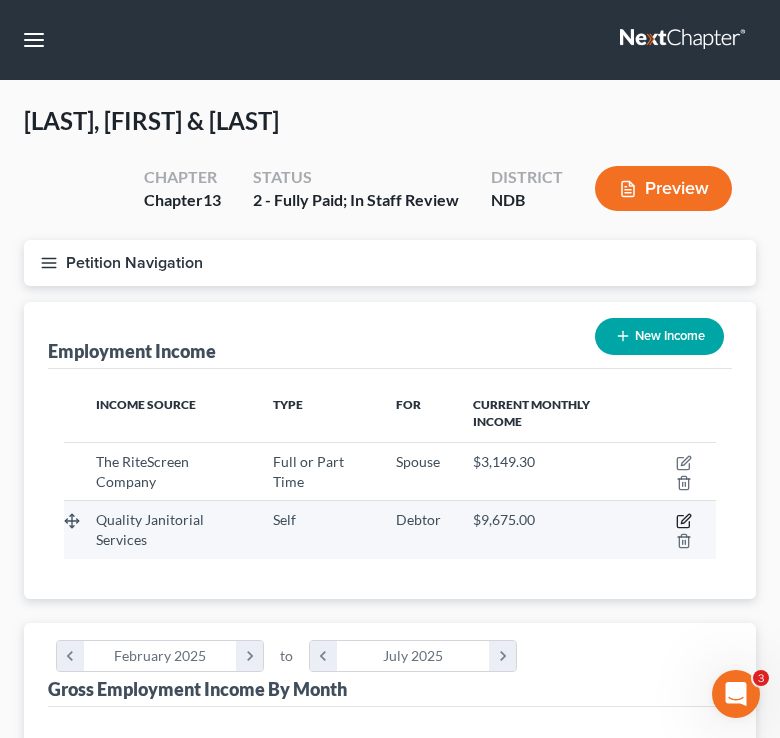 click 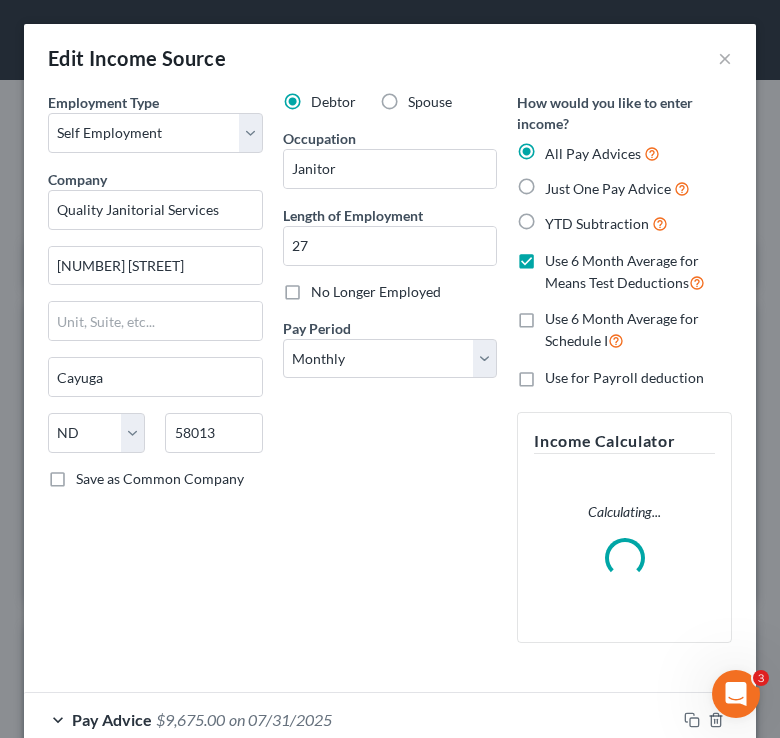 scroll, scrollTop: 445, scrollLeft: 0, axis: vertical 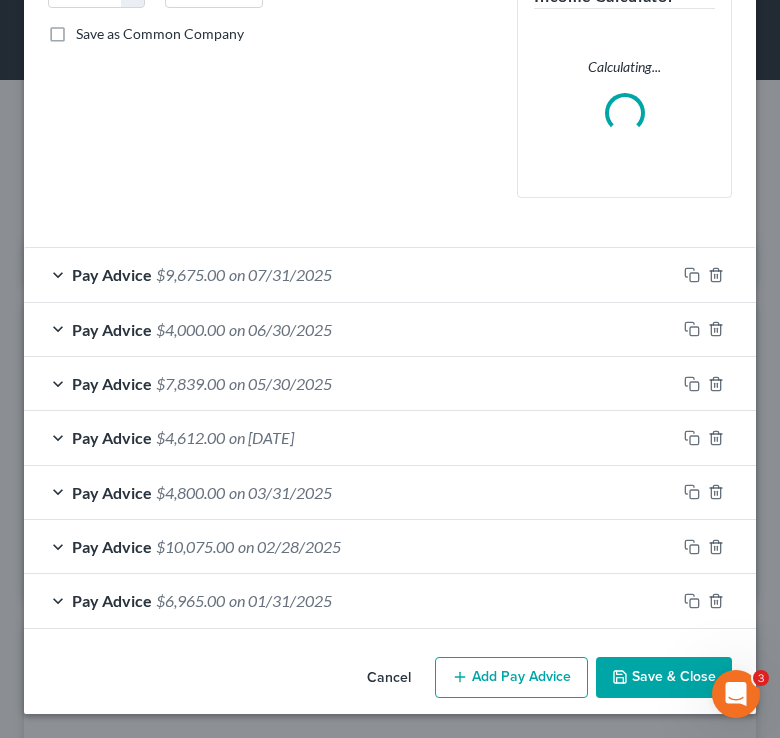 click on "$9,675.00" at bounding box center [190, 274] 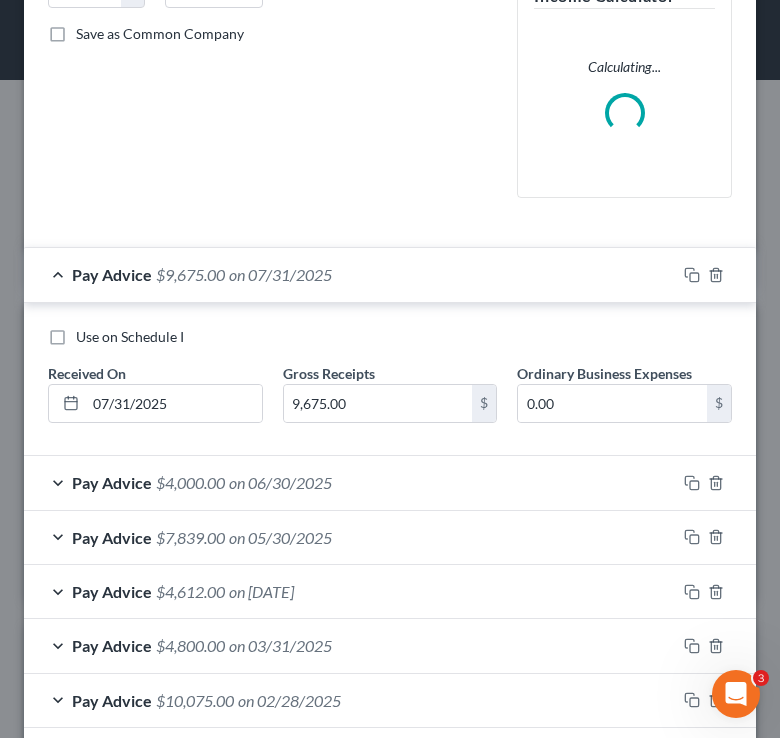 click on "Pay Advice $[AMOUNT] on [DATE]" at bounding box center (350, 482) 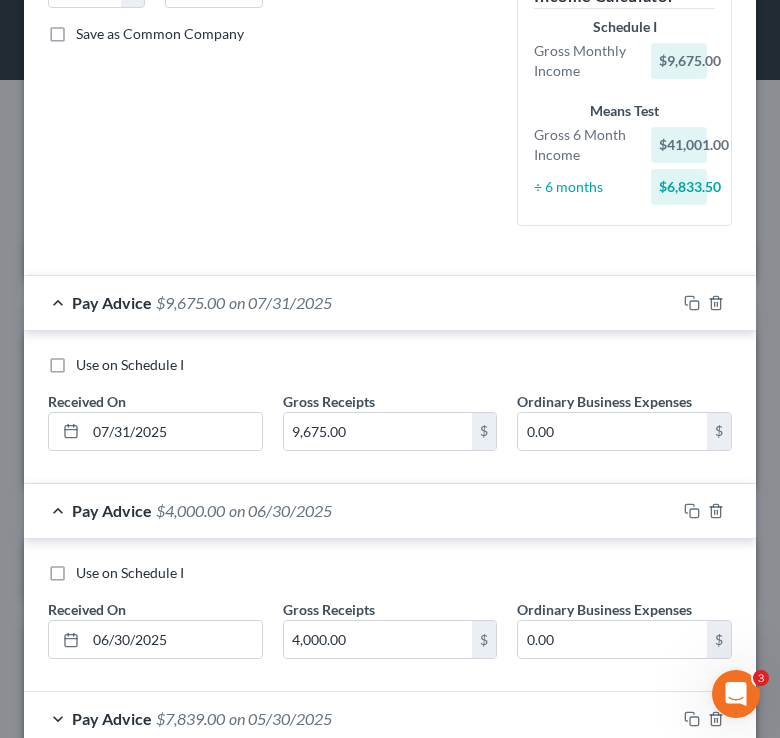 scroll, scrollTop: 780, scrollLeft: 0, axis: vertical 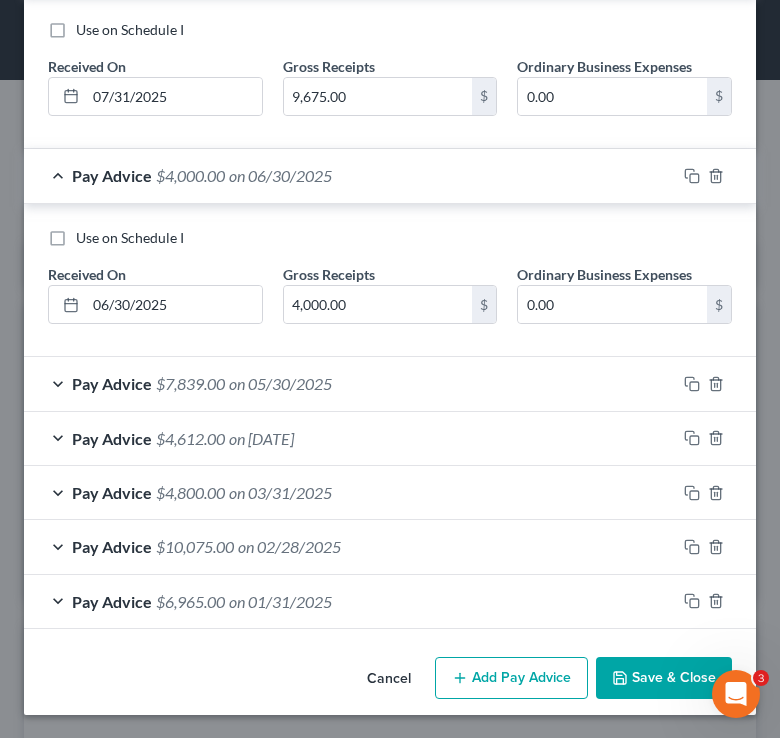 click on "Use on Schedule I
Received On
*
[DATE] Gross Receipts [AMOUNT] $ Ordinary Business Expenses 0.00 $" at bounding box center (390, 281) 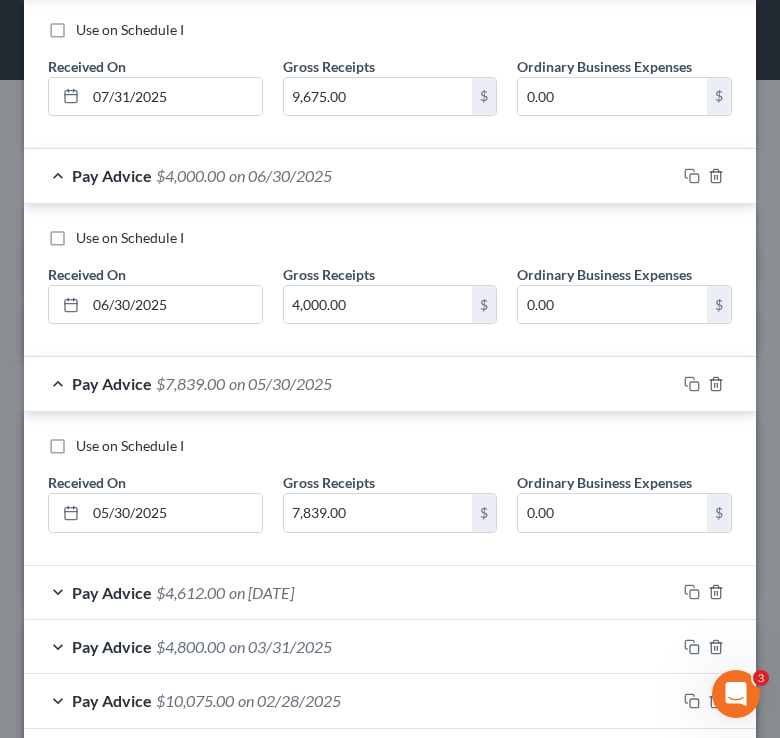 click on "Pay Advice $[AMOUNT] on [DATE]" at bounding box center (350, 592) 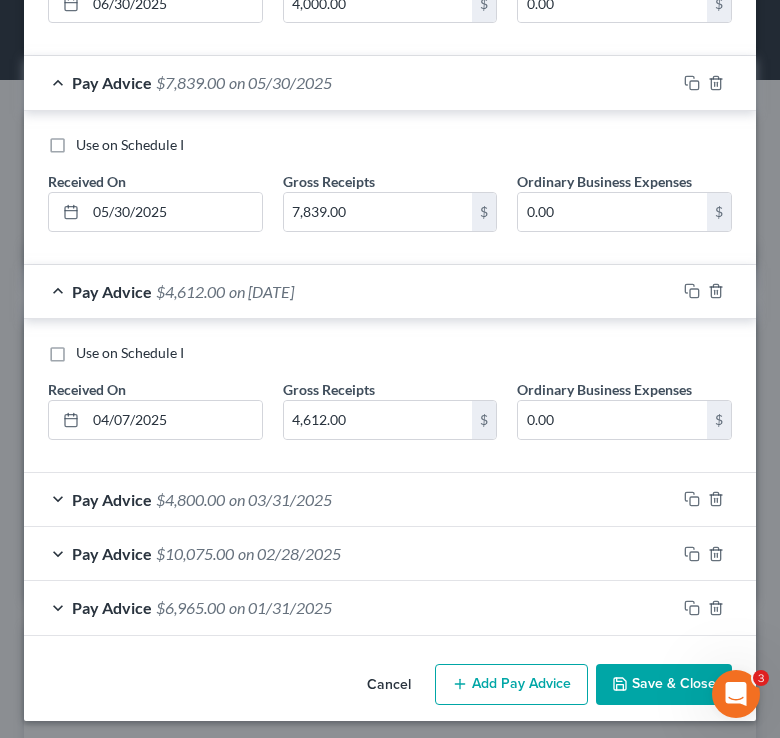 scroll, scrollTop: 1088, scrollLeft: 0, axis: vertical 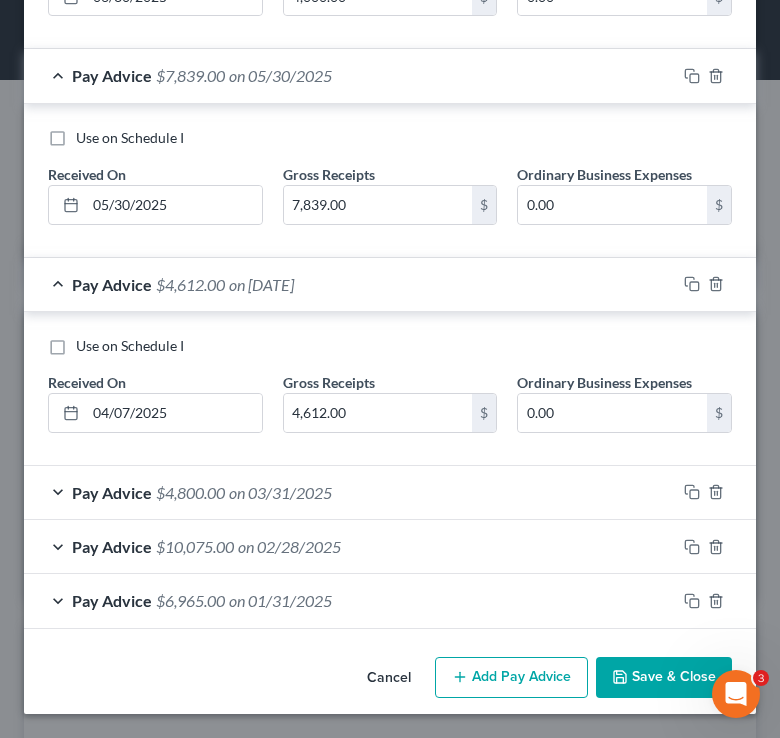 click on "Pay Advice" at bounding box center [112, 492] 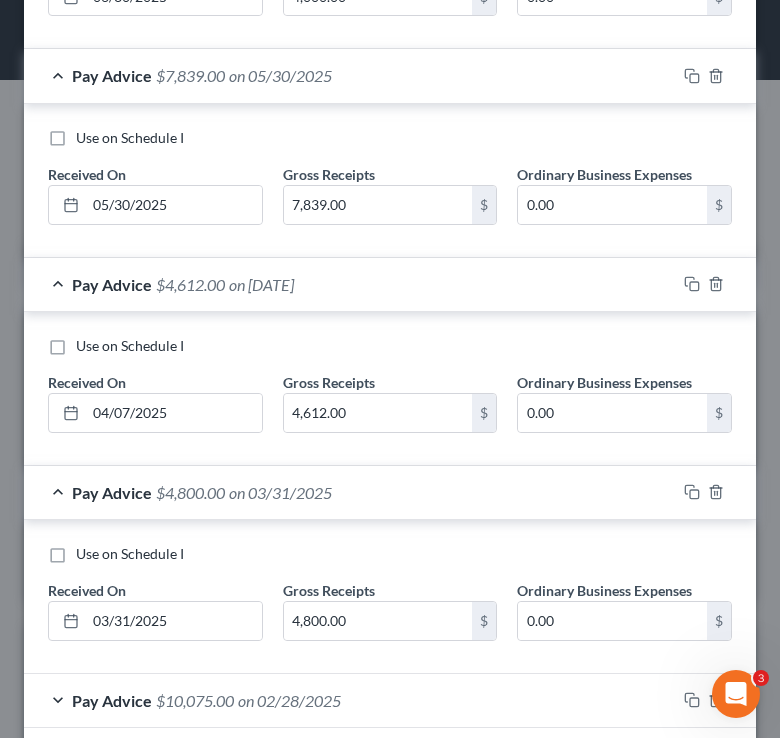 scroll, scrollTop: 1242, scrollLeft: 0, axis: vertical 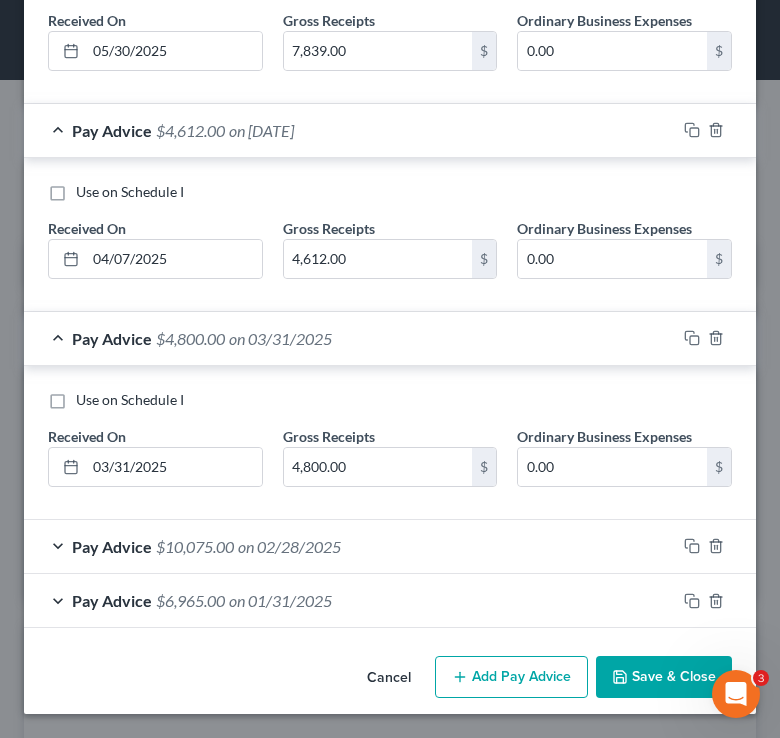 click on "Pay Advice $[AMOUNT] on [DATE]" at bounding box center [350, 546] 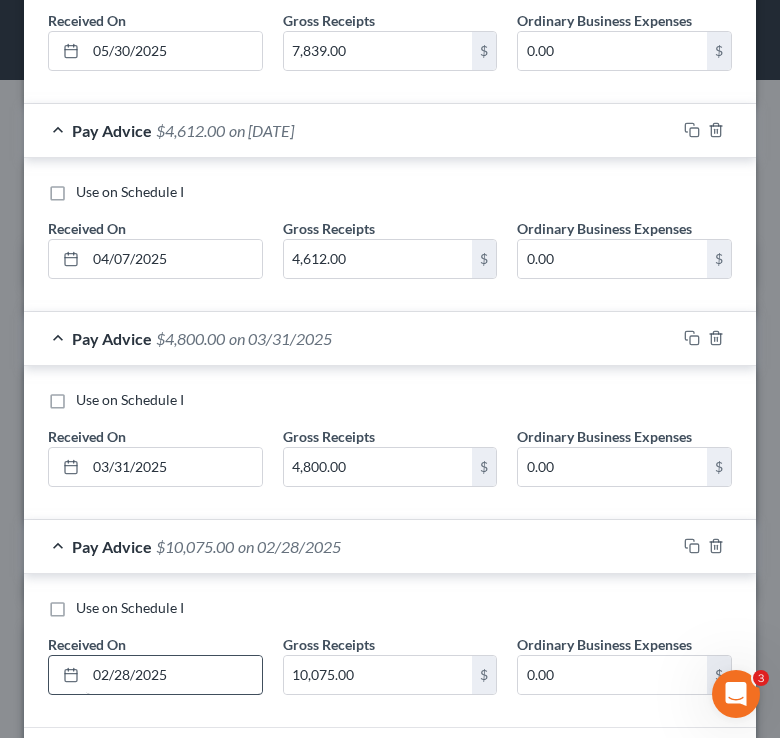 scroll, scrollTop: 1396, scrollLeft: 0, axis: vertical 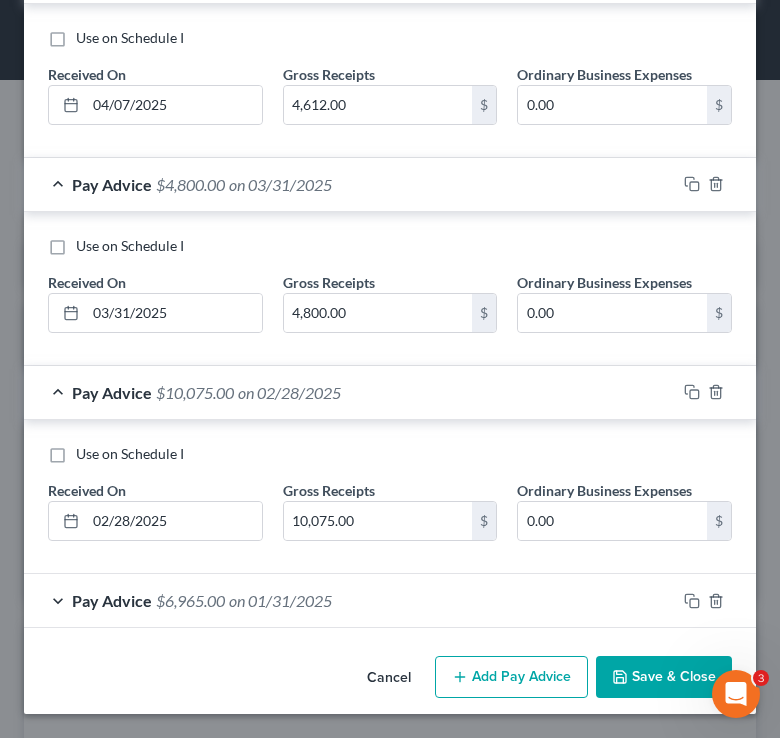 click on "Pay Advice" at bounding box center [112, 600] 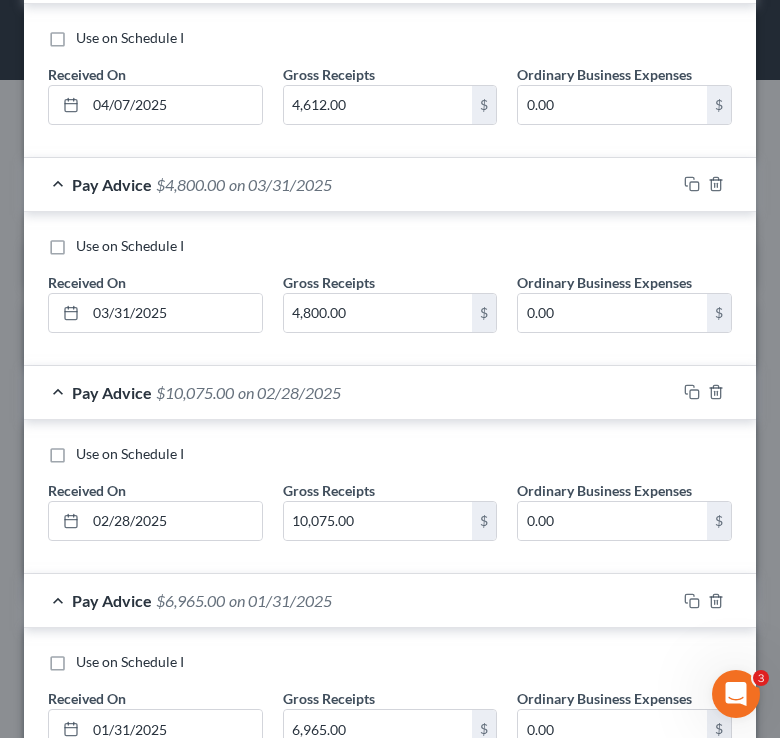 scroll, scrollTop: 1548, scrollLeft: 0, axis: vertical 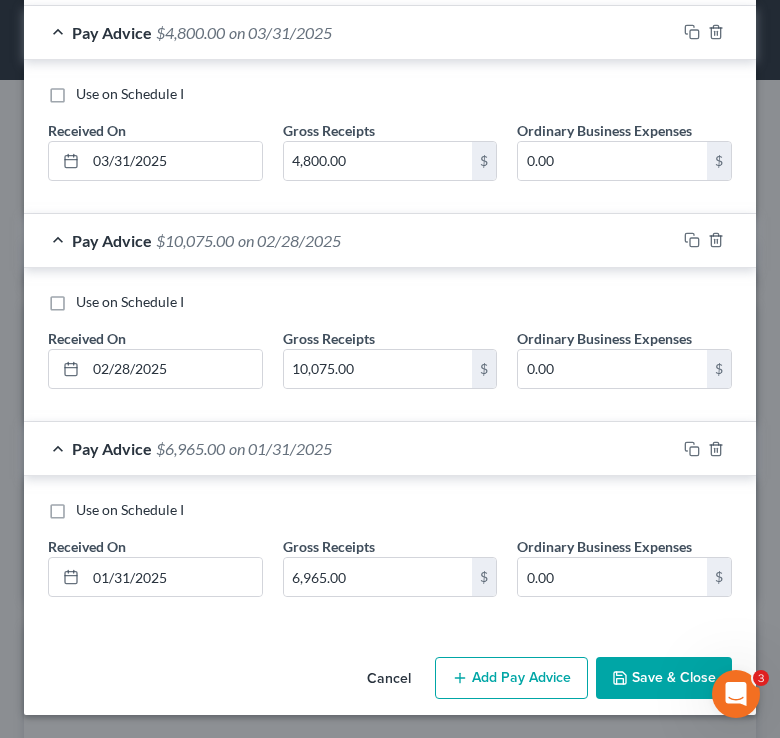 click on "Save & Close" at bounding box center (664, 678) 